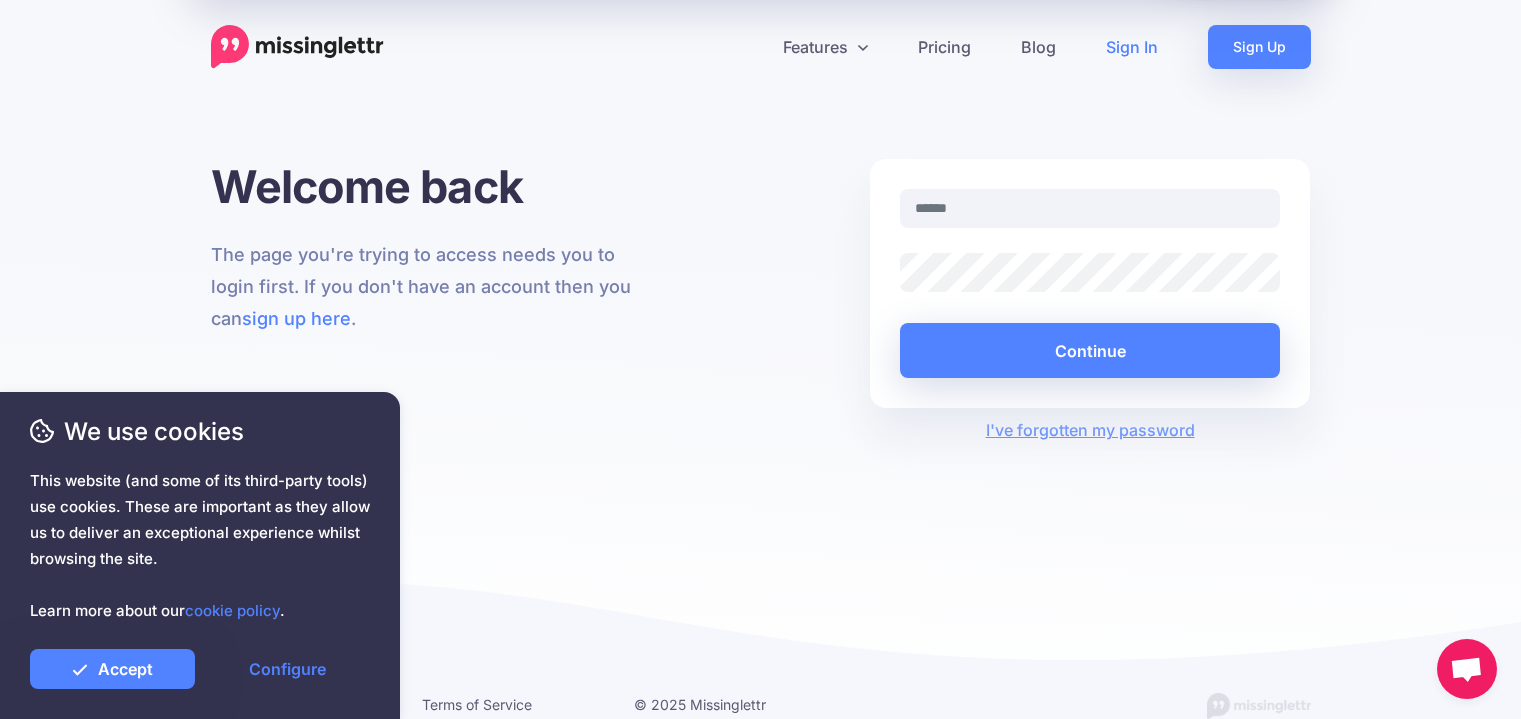 scroll, scrollTop: 0, scrollLeft: 0, axis: both 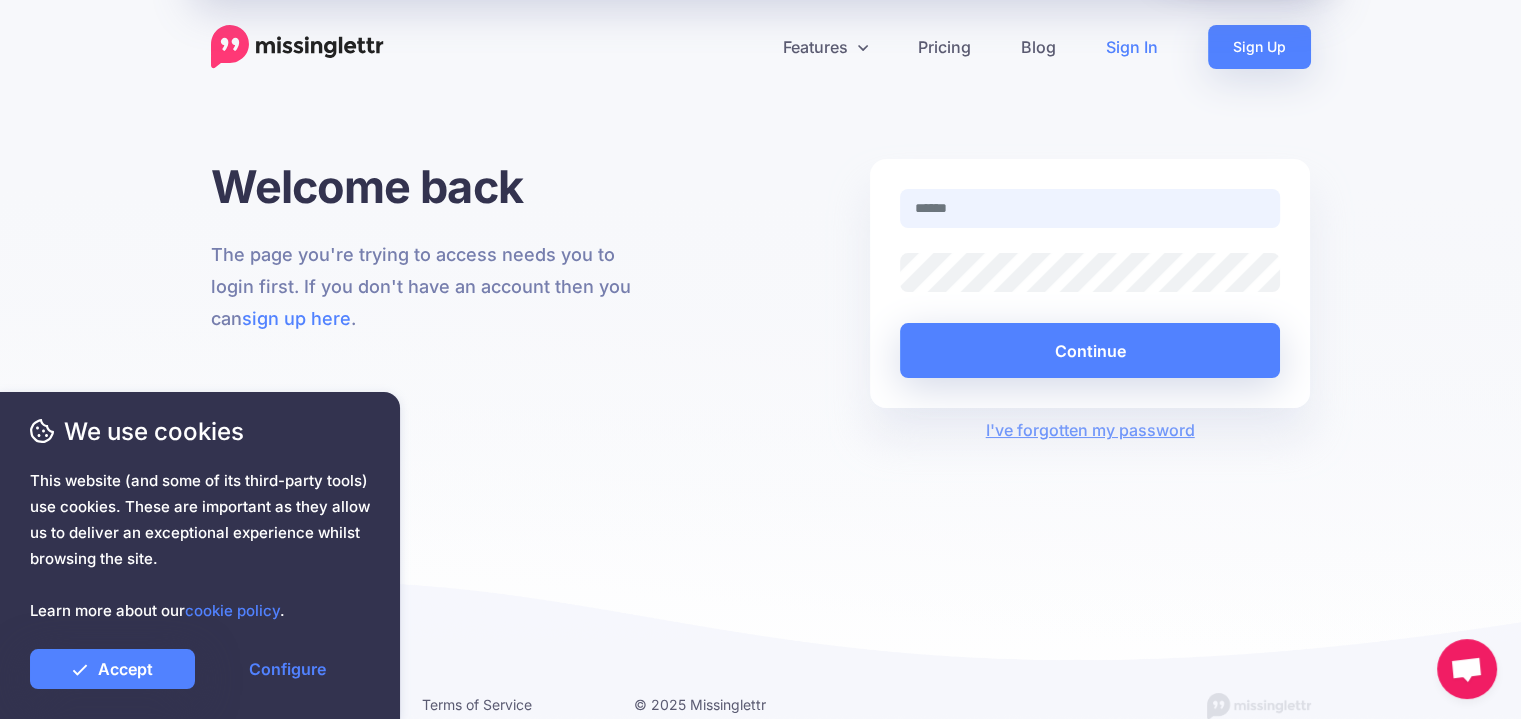 click at bounding box center (1090, 208) 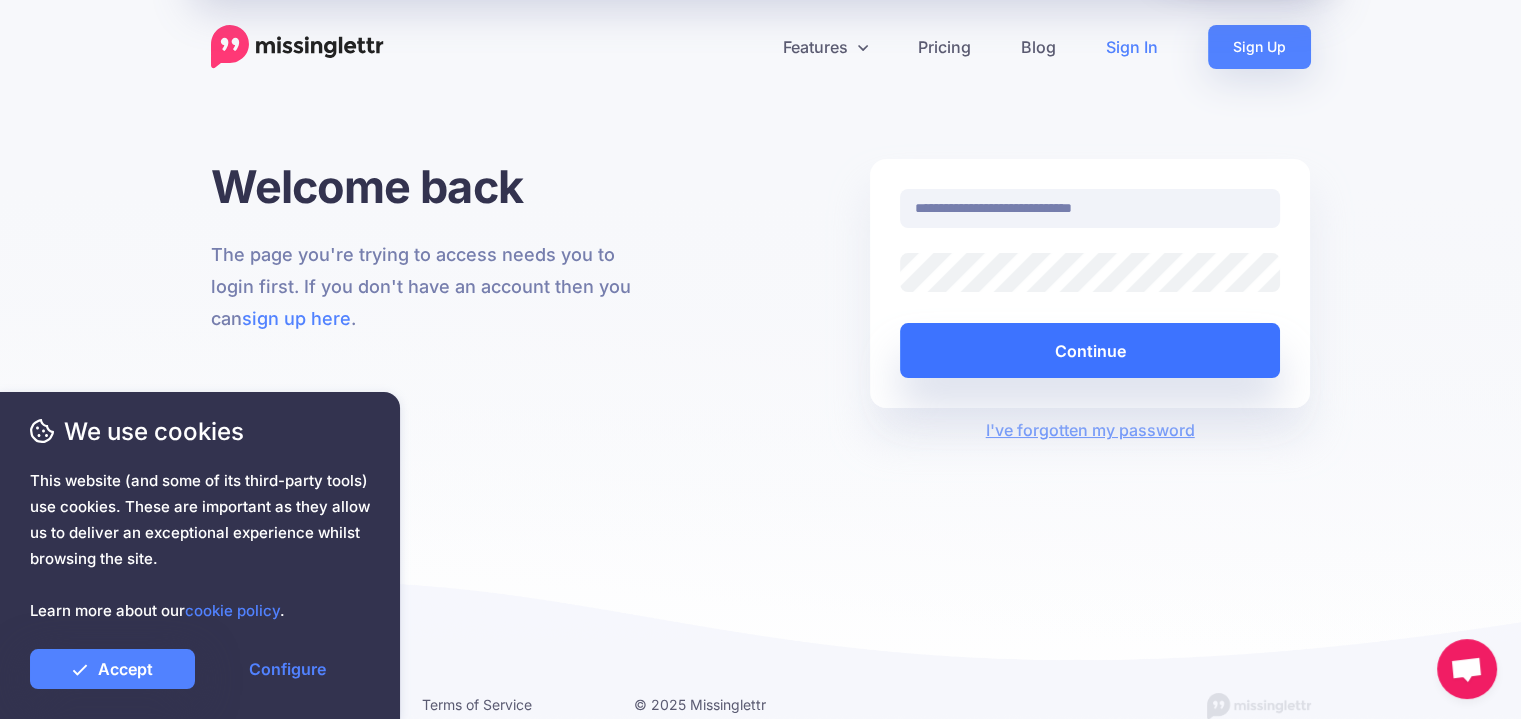 click on "Continue" at bounding box center (1090, 350) 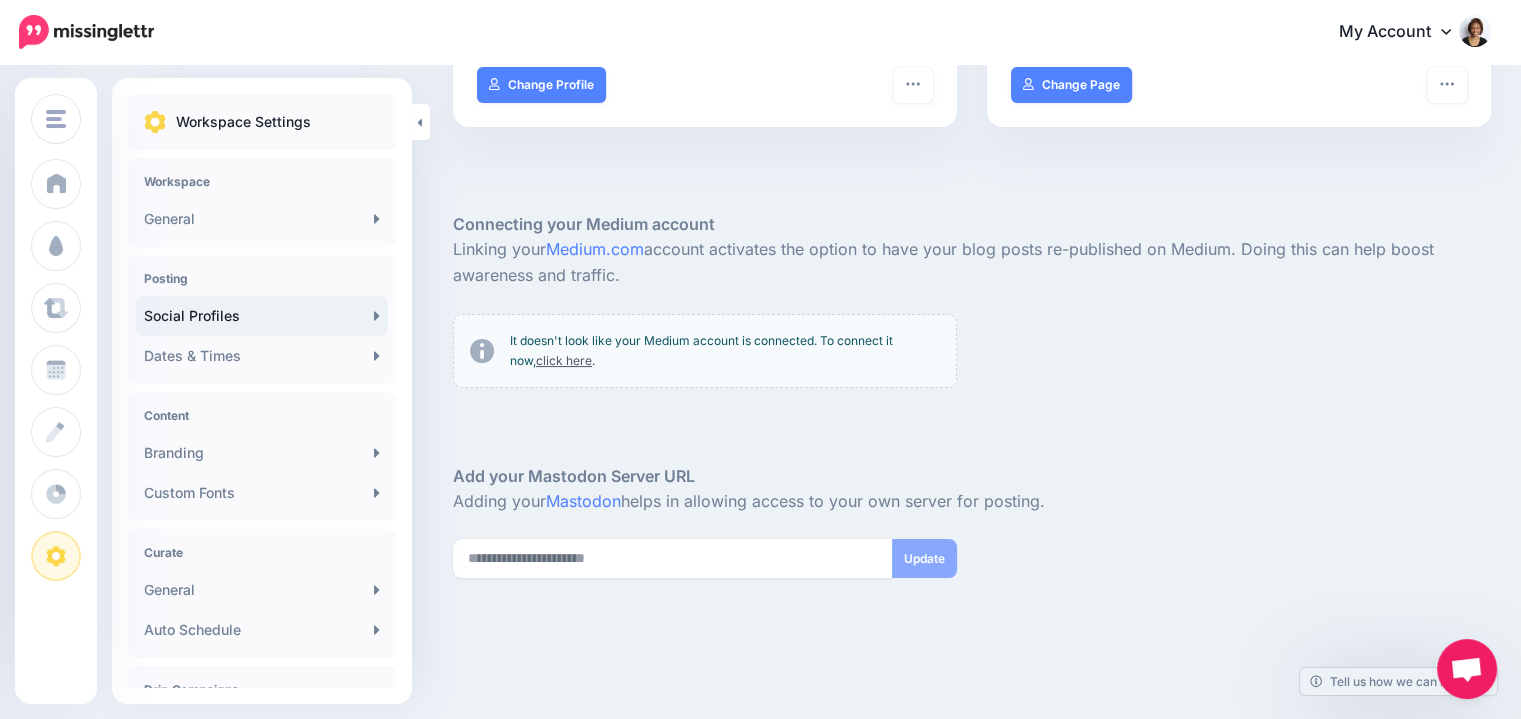 scroll, scrollTop: 374, scrollLeft: 0, axis: vertical 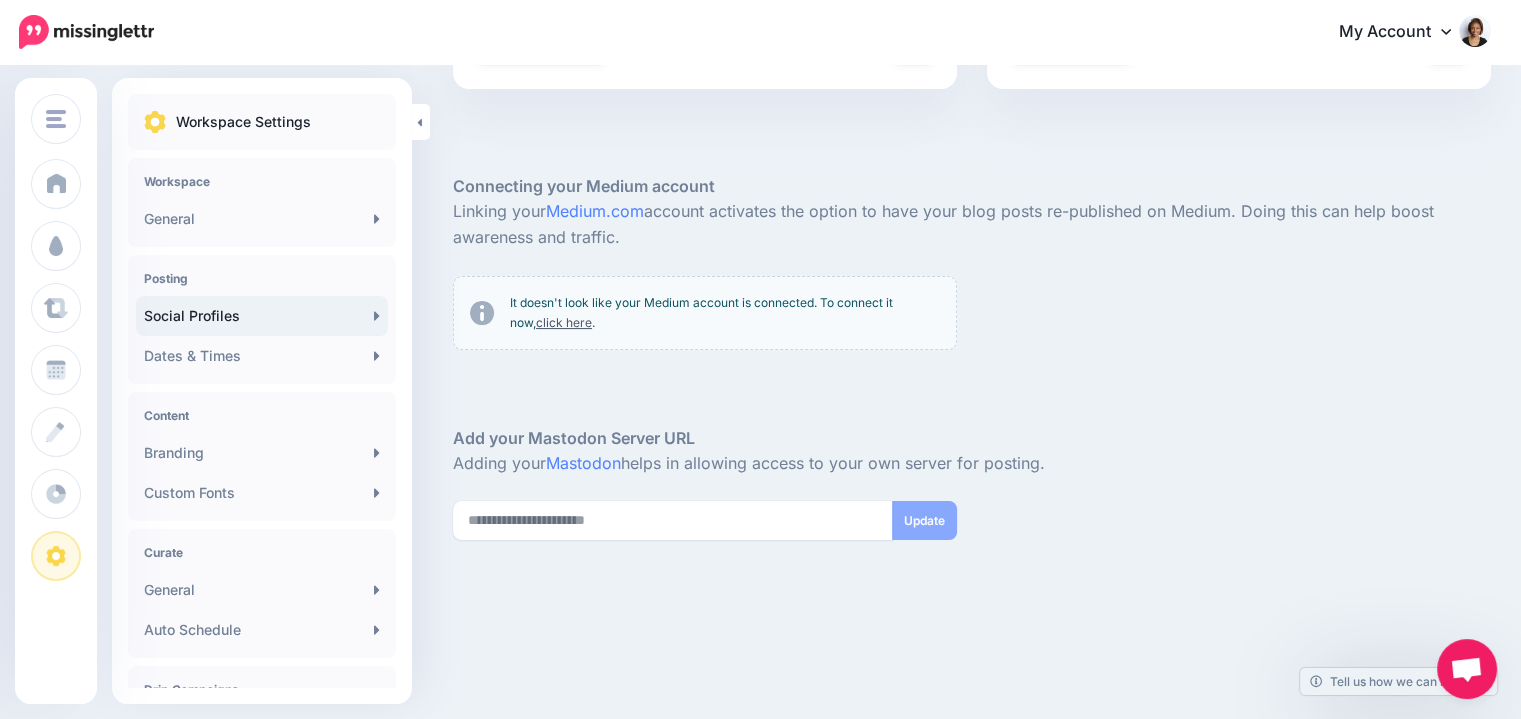 click on "Curate
General
Auto Schedule" at bounding box center [262, 593] 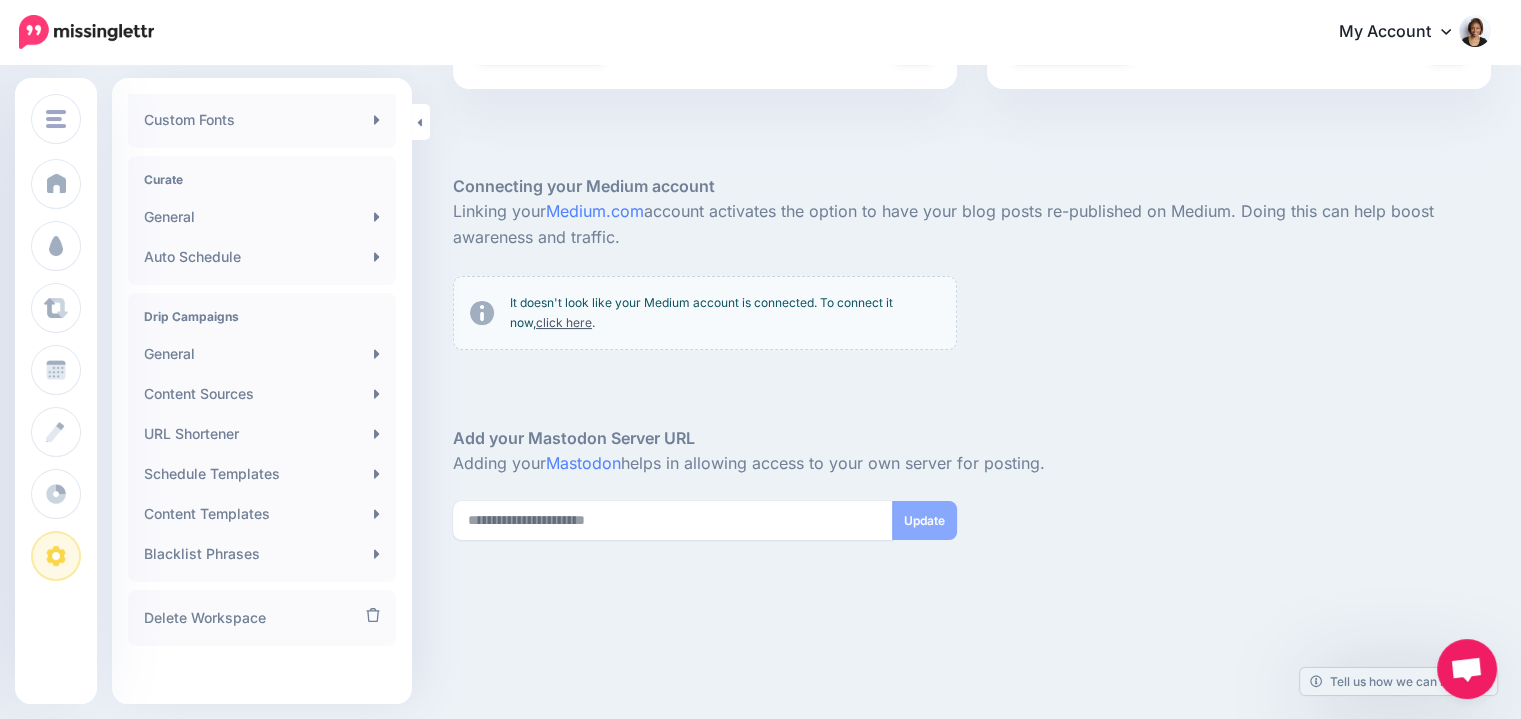 scroll, scrollTop: 380, scrollLeft: 0, axis: vertical 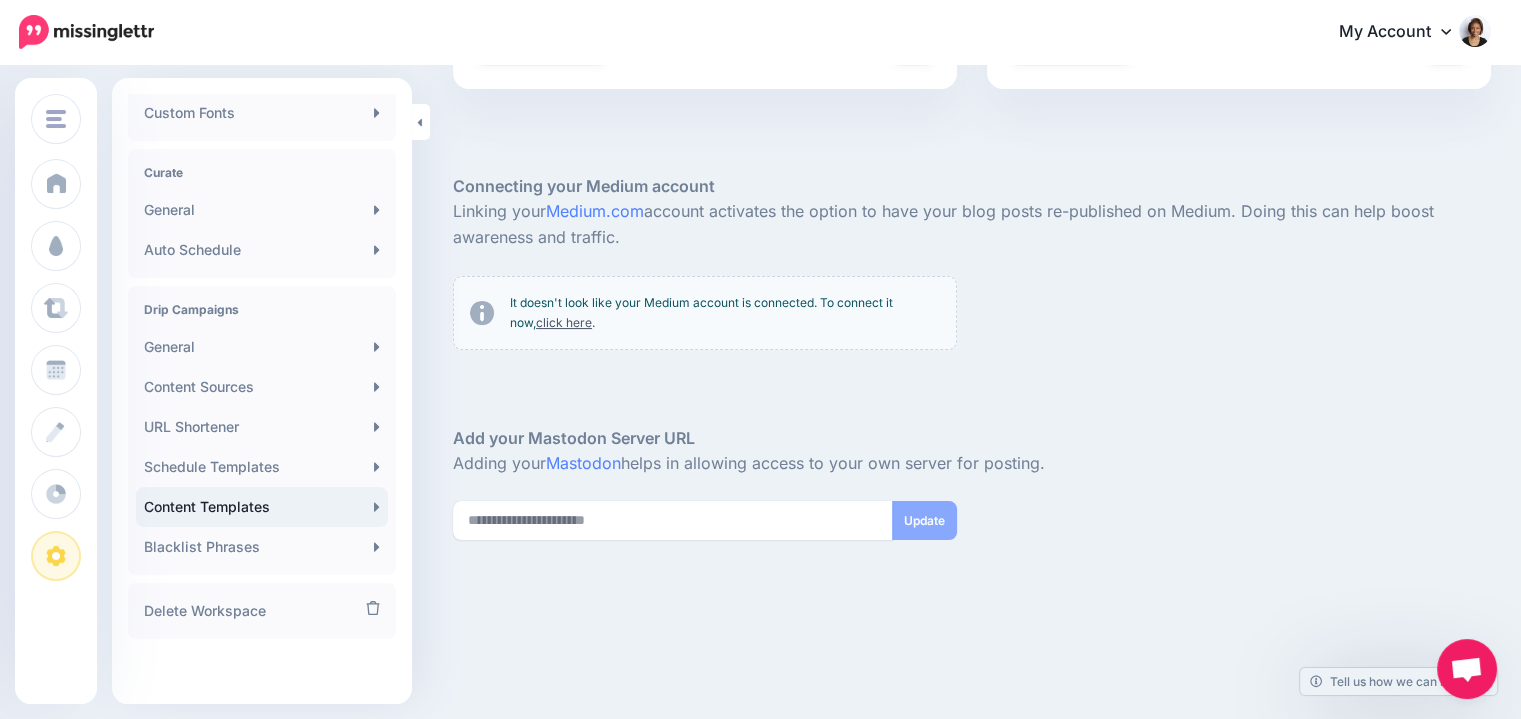 click on "Content Templates" at bounding box center (262, 507) 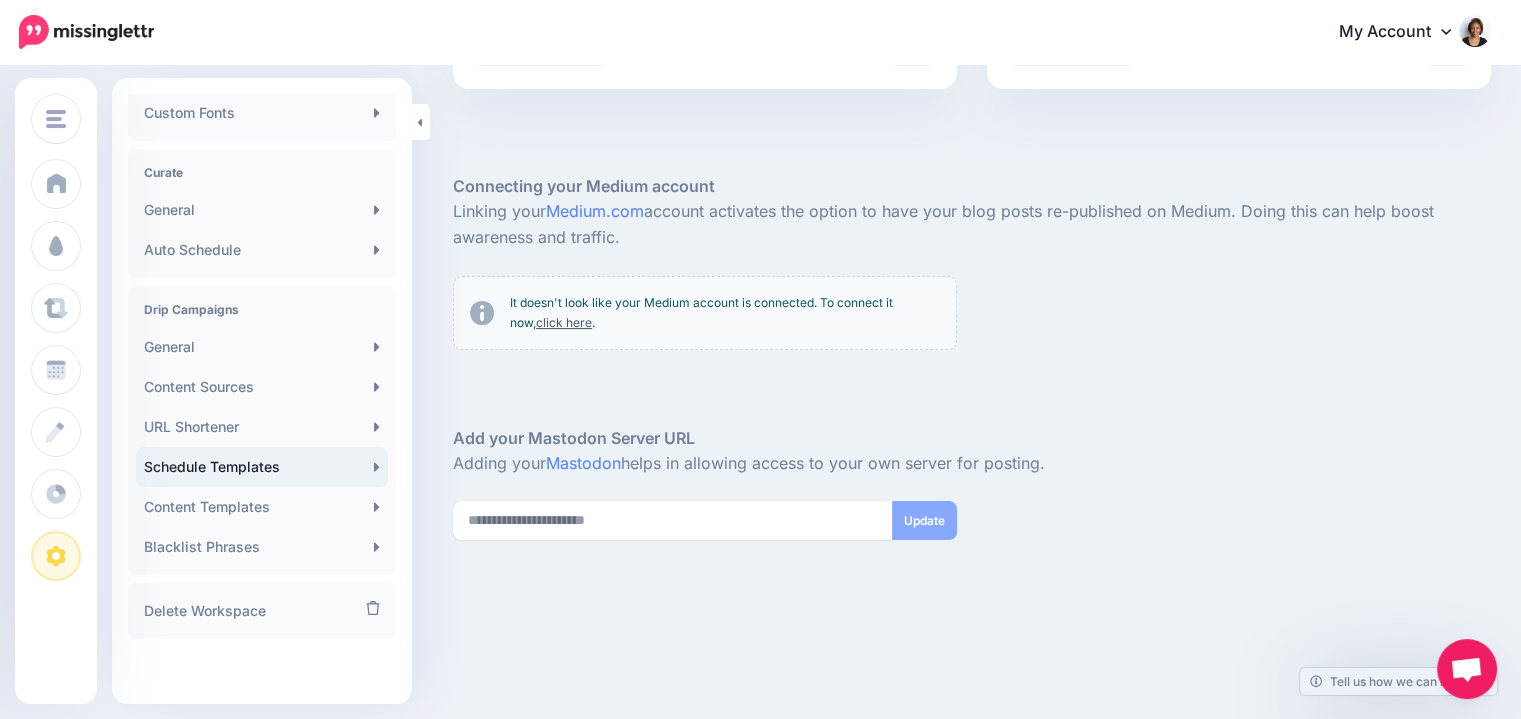 click 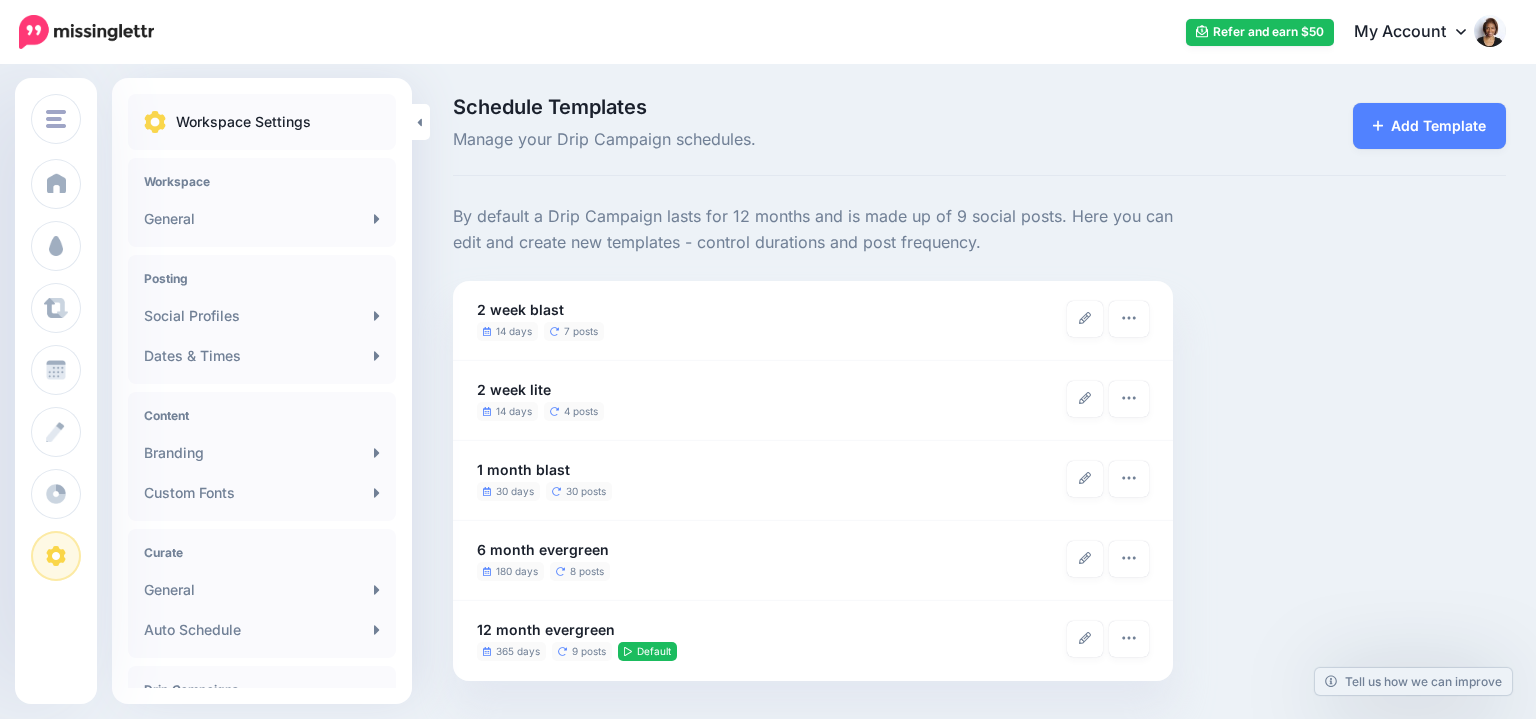 scroll, scrollTop: 0, scrollLeft: 0, axis: both 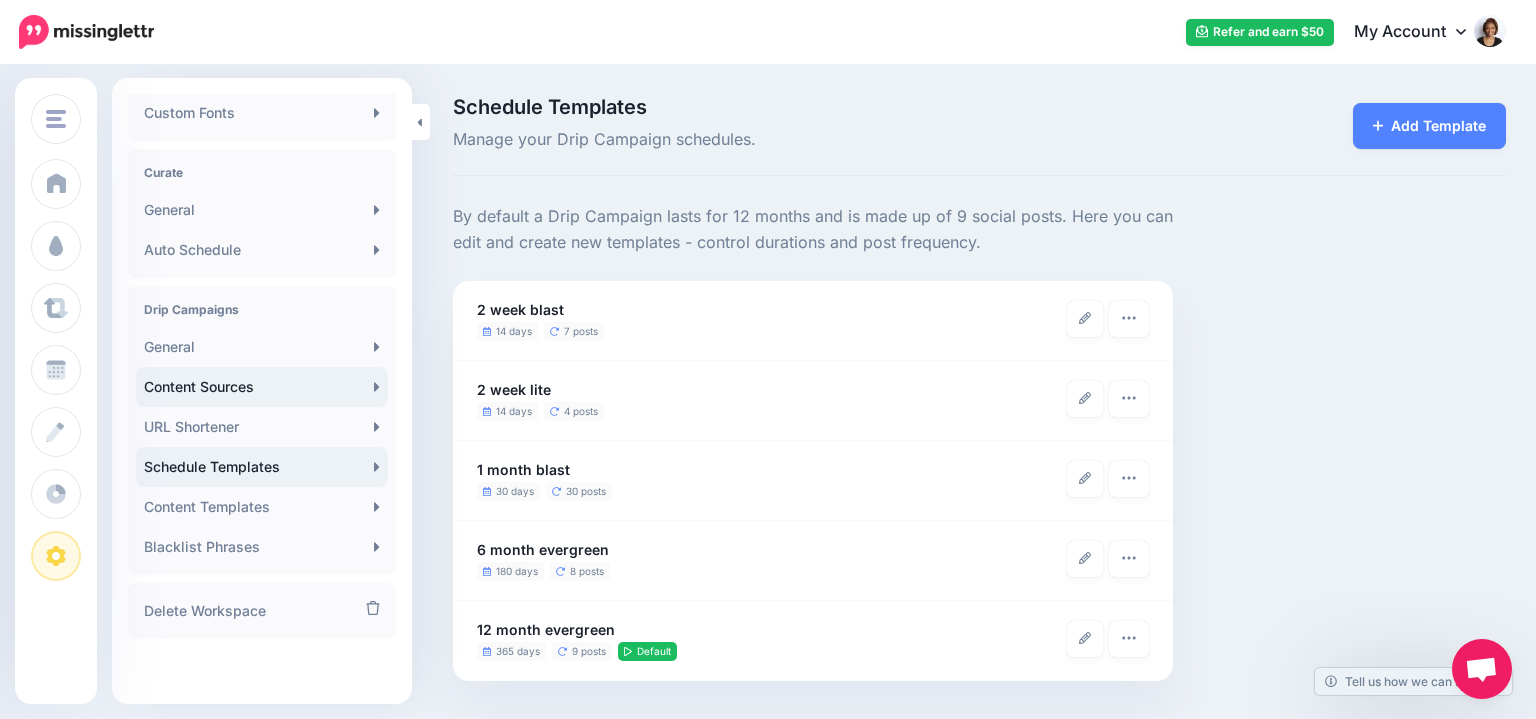 click on "Content Sources" at bounding box center [262, 387] 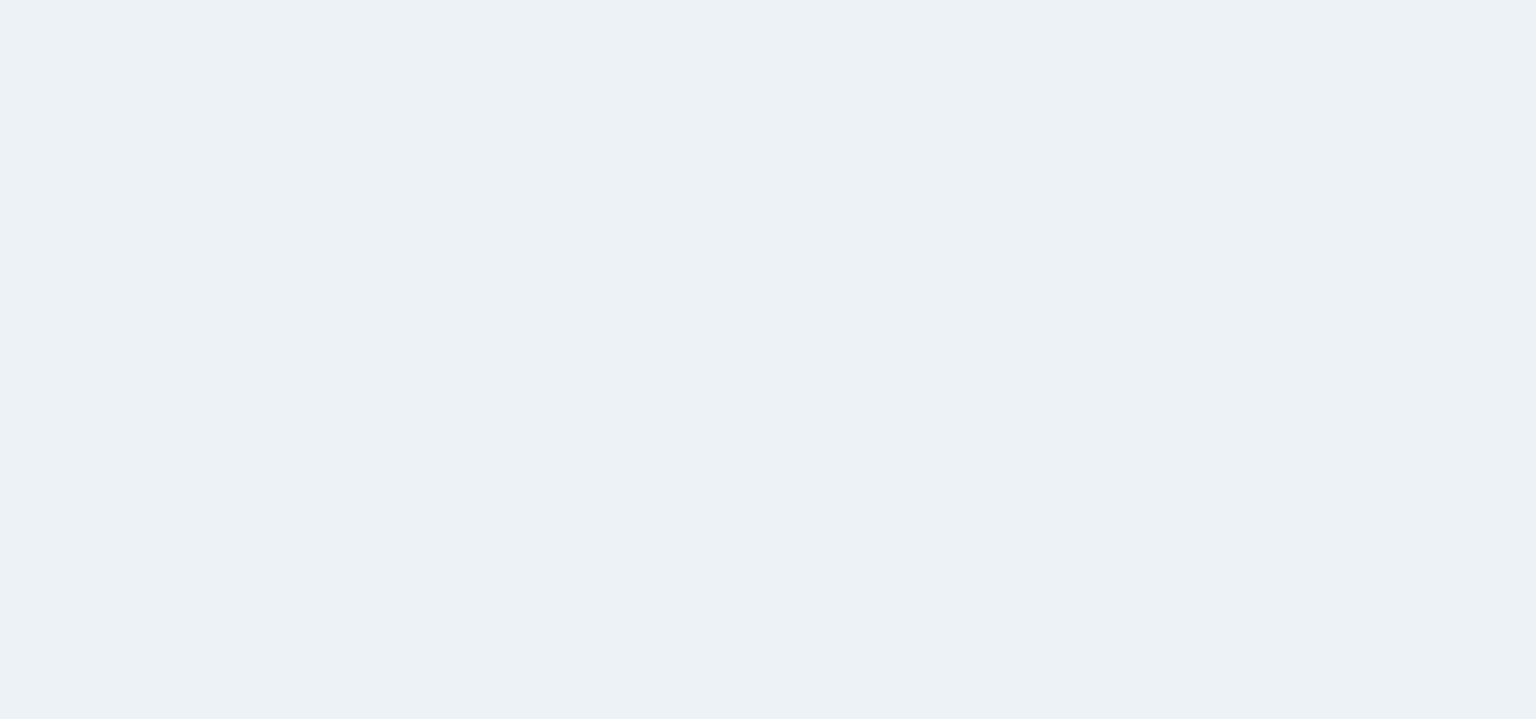 scroll, scrollTop: 0, scrollLeft: 0, axis: both 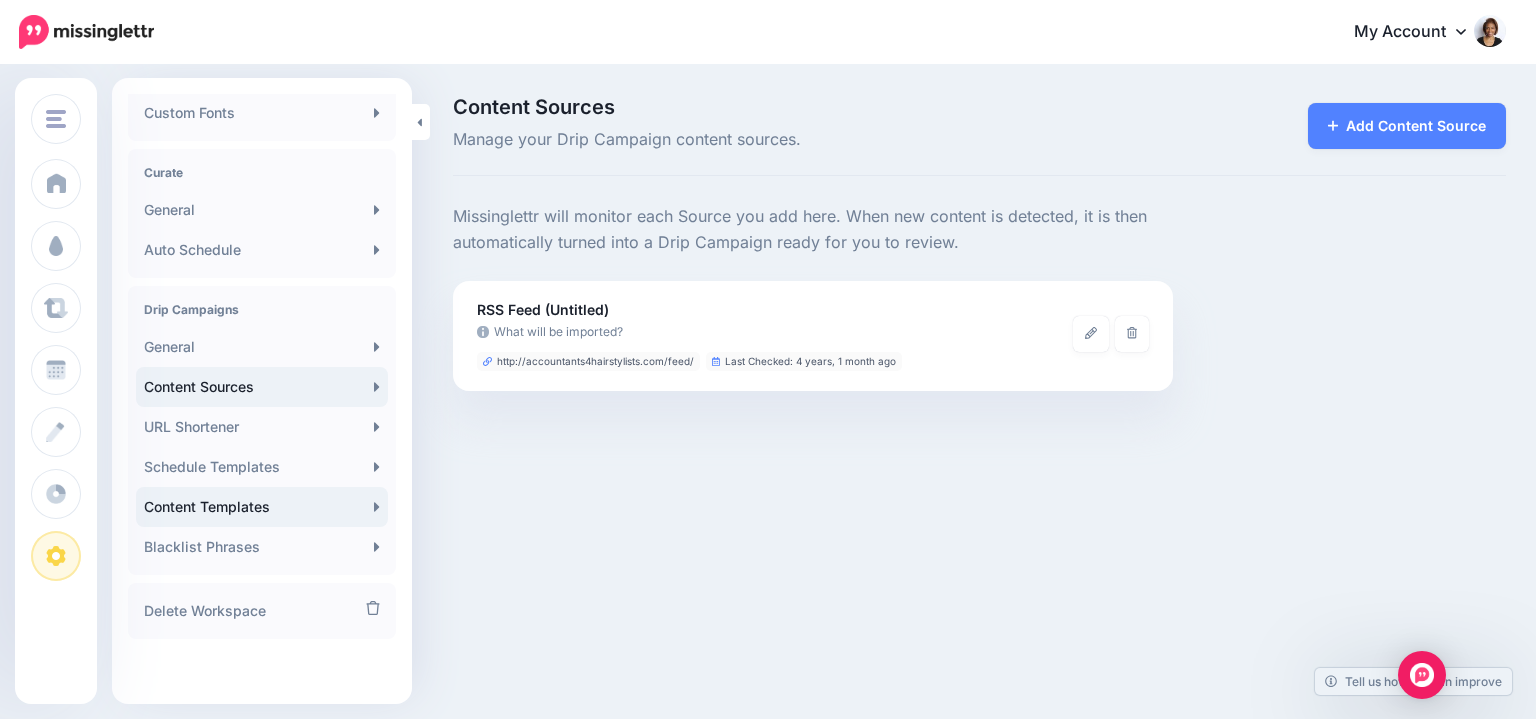 click on "Content Templates" at bounding box center [262, 507] 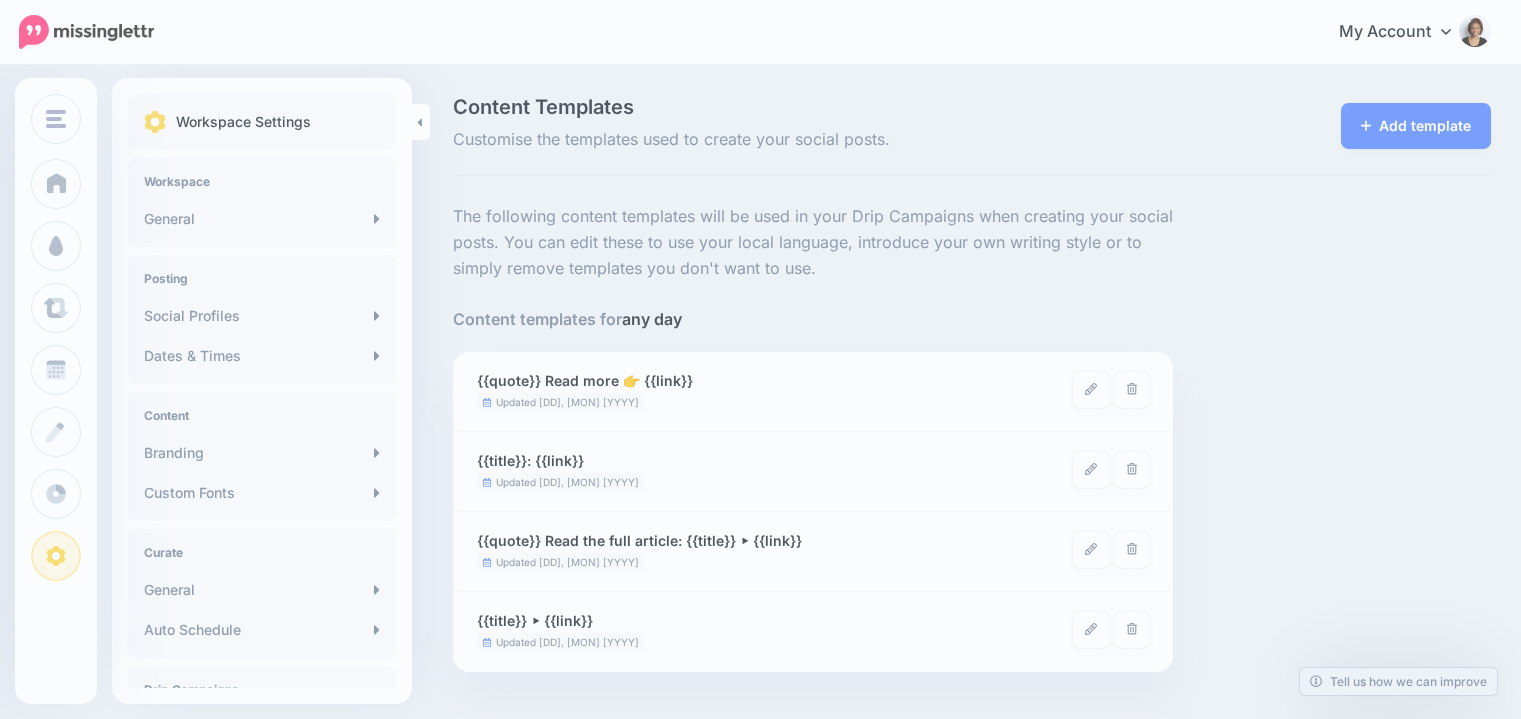 scroll, scrollTop: 0, scrollLeft: 0, axis: both 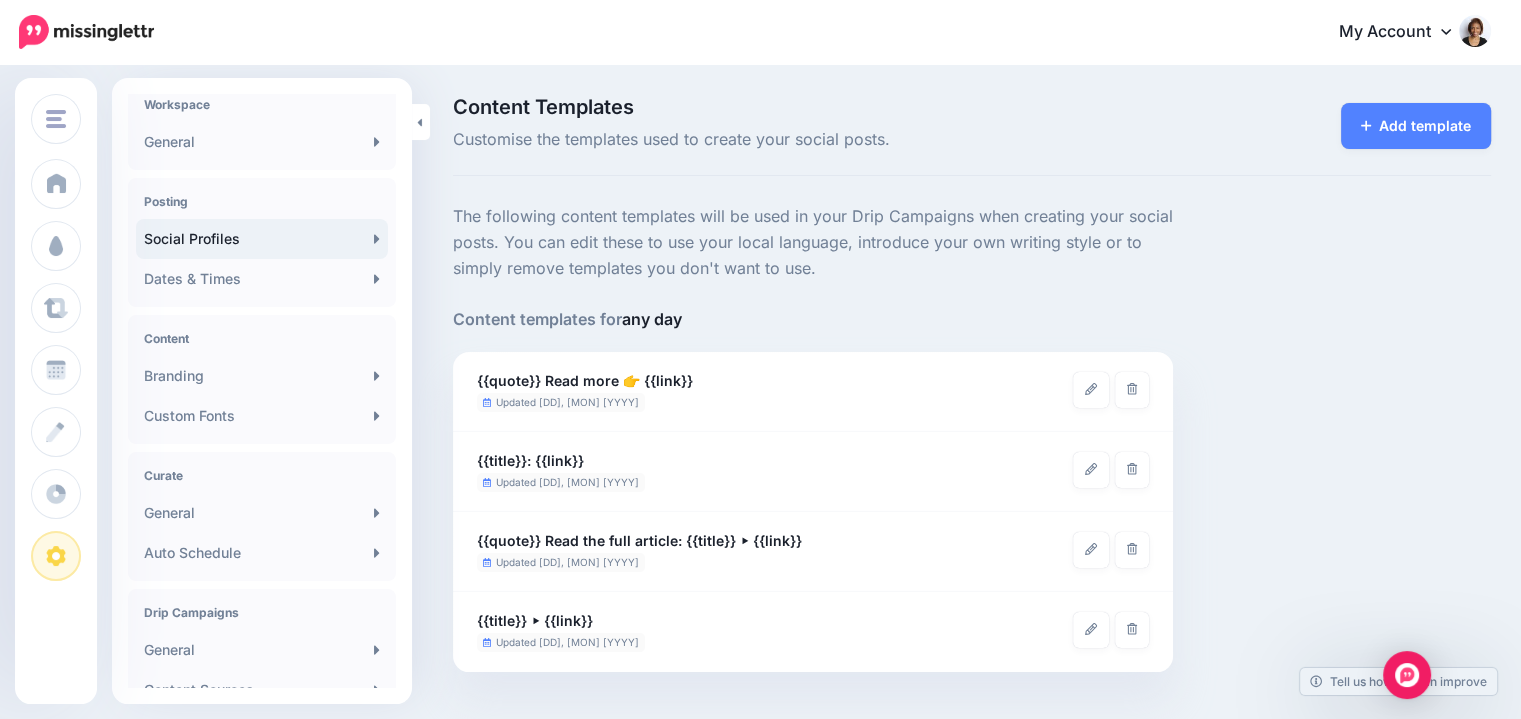 click on "Social Profiles" at bounding box center (262, 239) 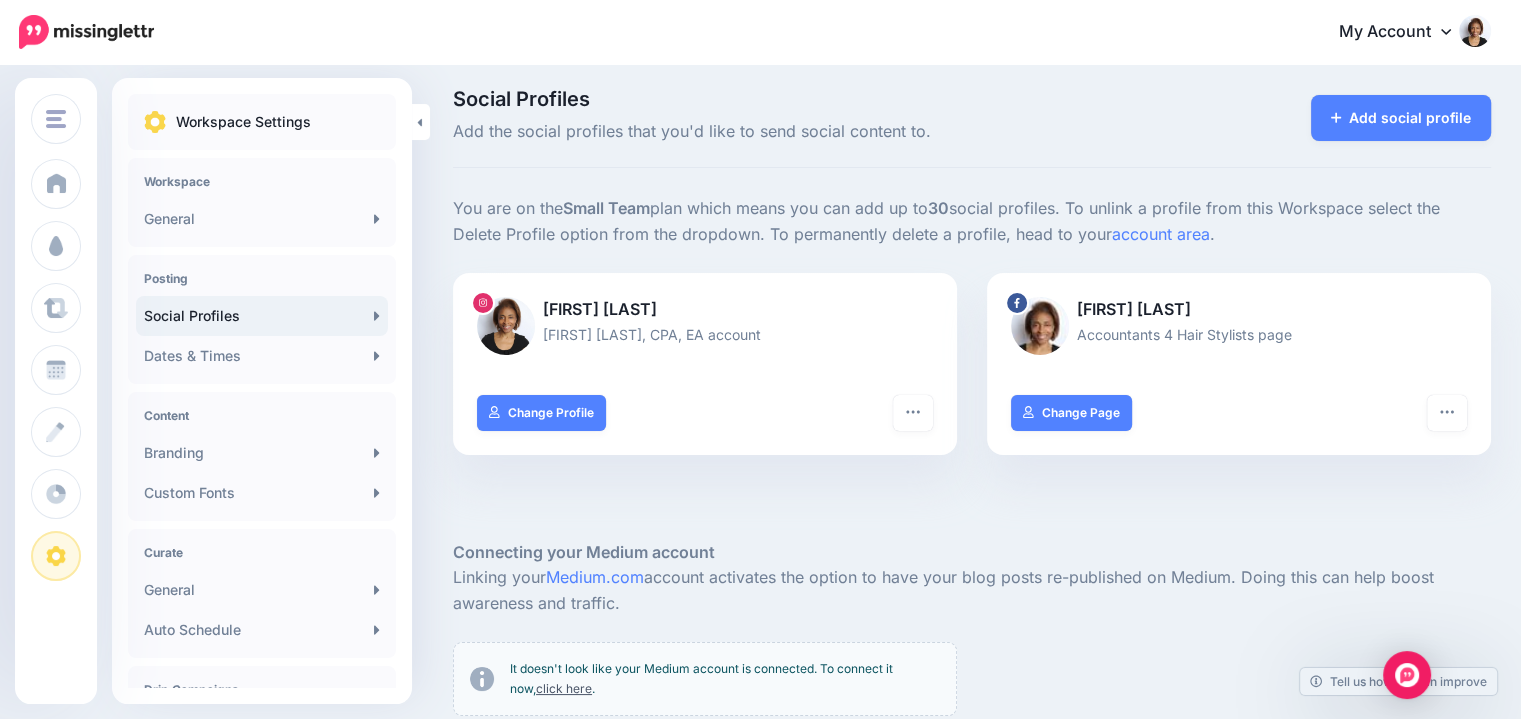 scroll, scrollTop: 0, scrollLeft: 0, axis: both 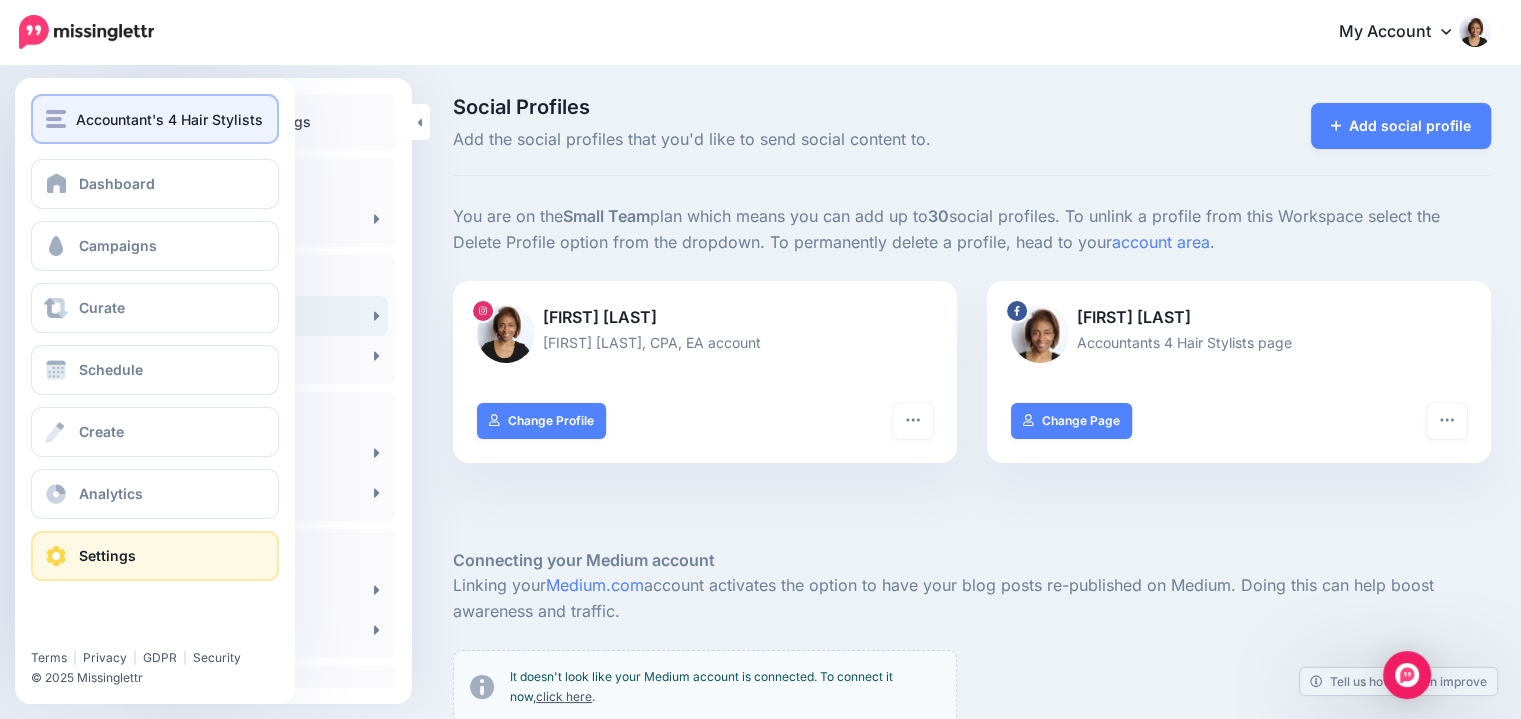 click on "Accountant's 4 Hair Stylists" at bounding box center [155, 119] 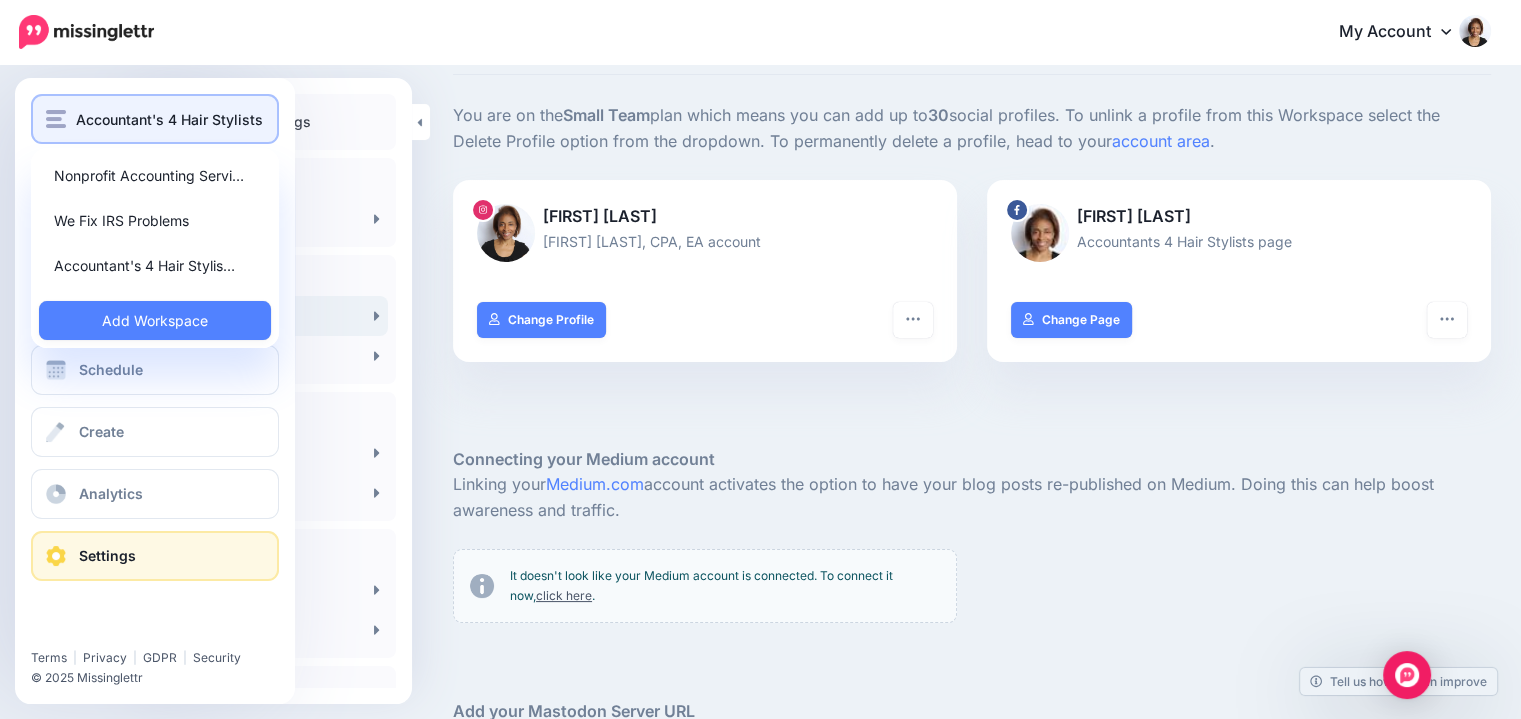 scroll, scrollTop: 108, scrollLeft: 0, axis: vertical 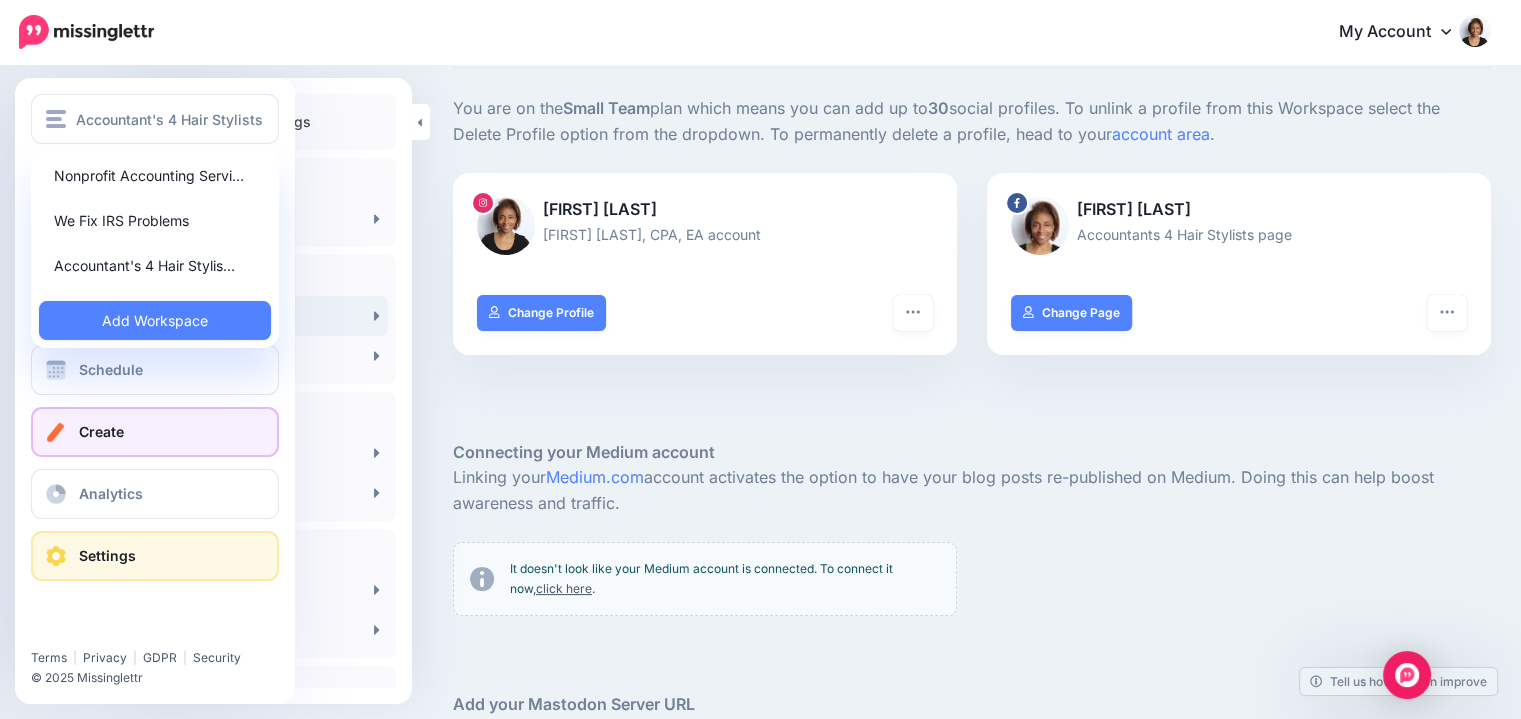 click on "Create" at bounding box center (155, 432) 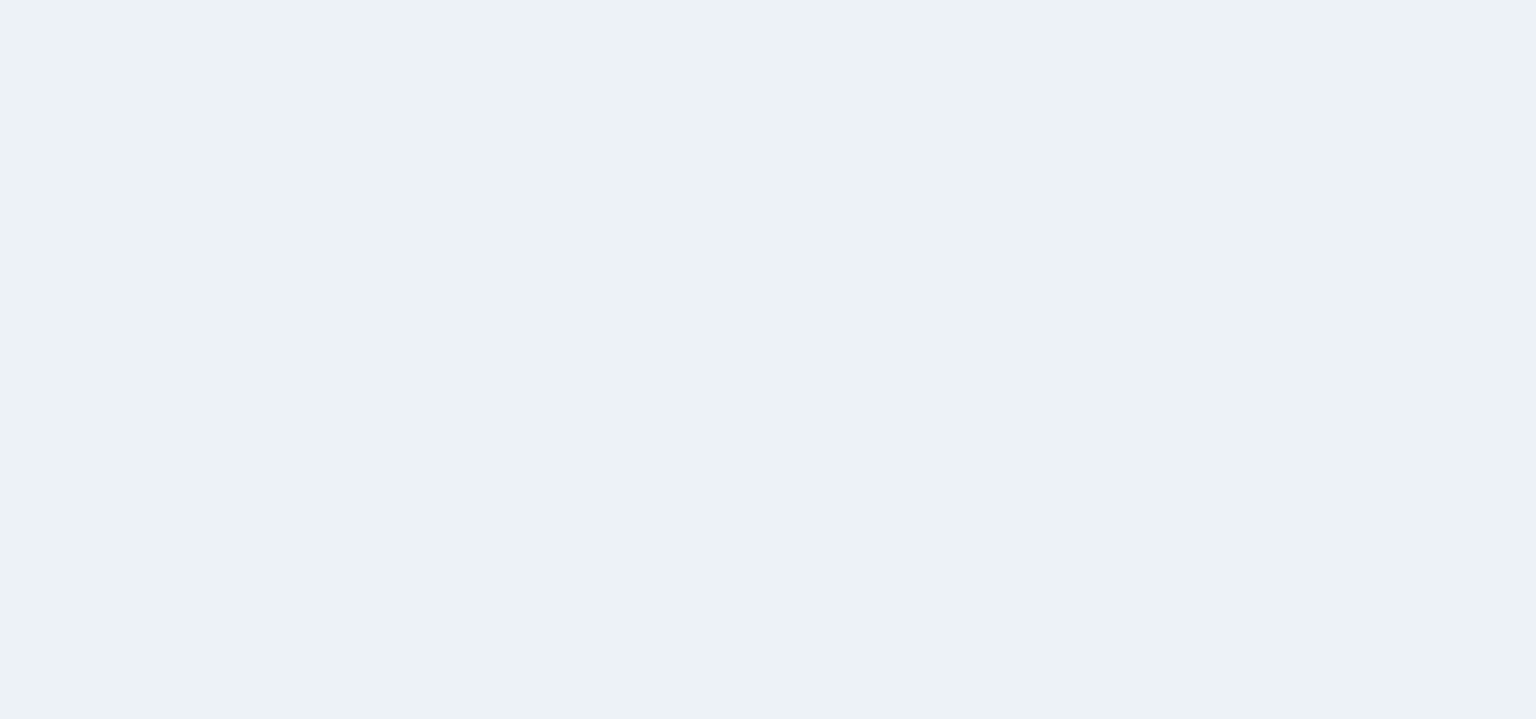 scroll, scrollTop: 0, scrollLeft: 0, axis: both 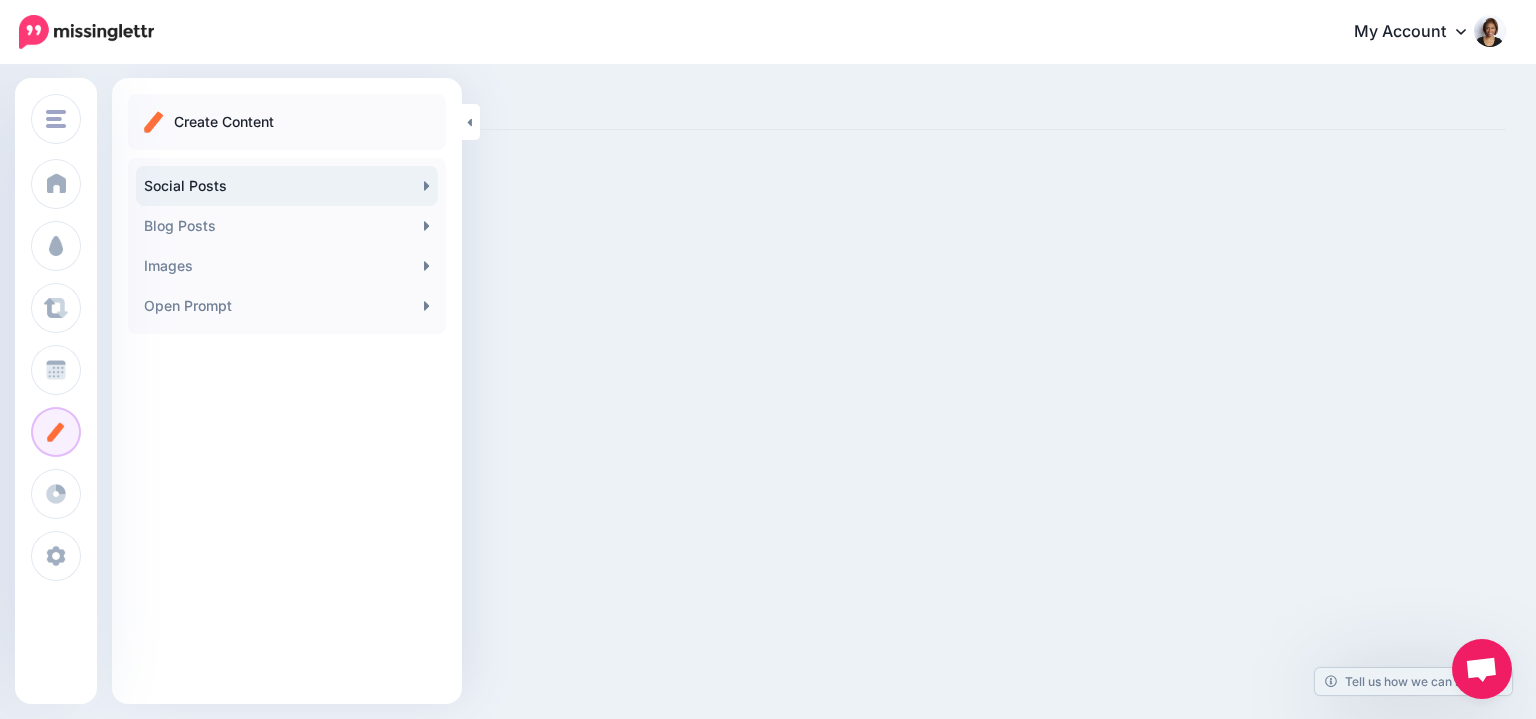 click 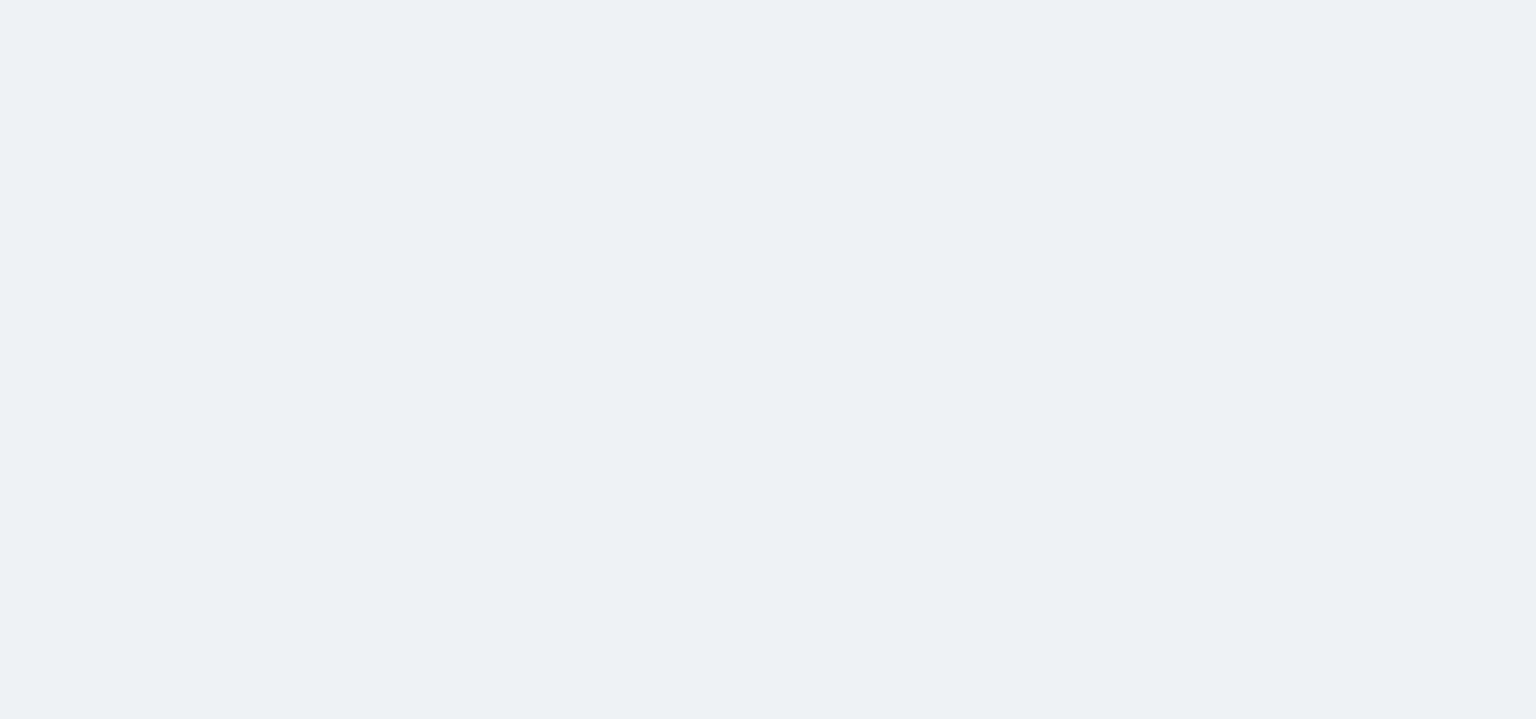 scroll, scrollTop: 0, scrollLeft: 0, axis: both 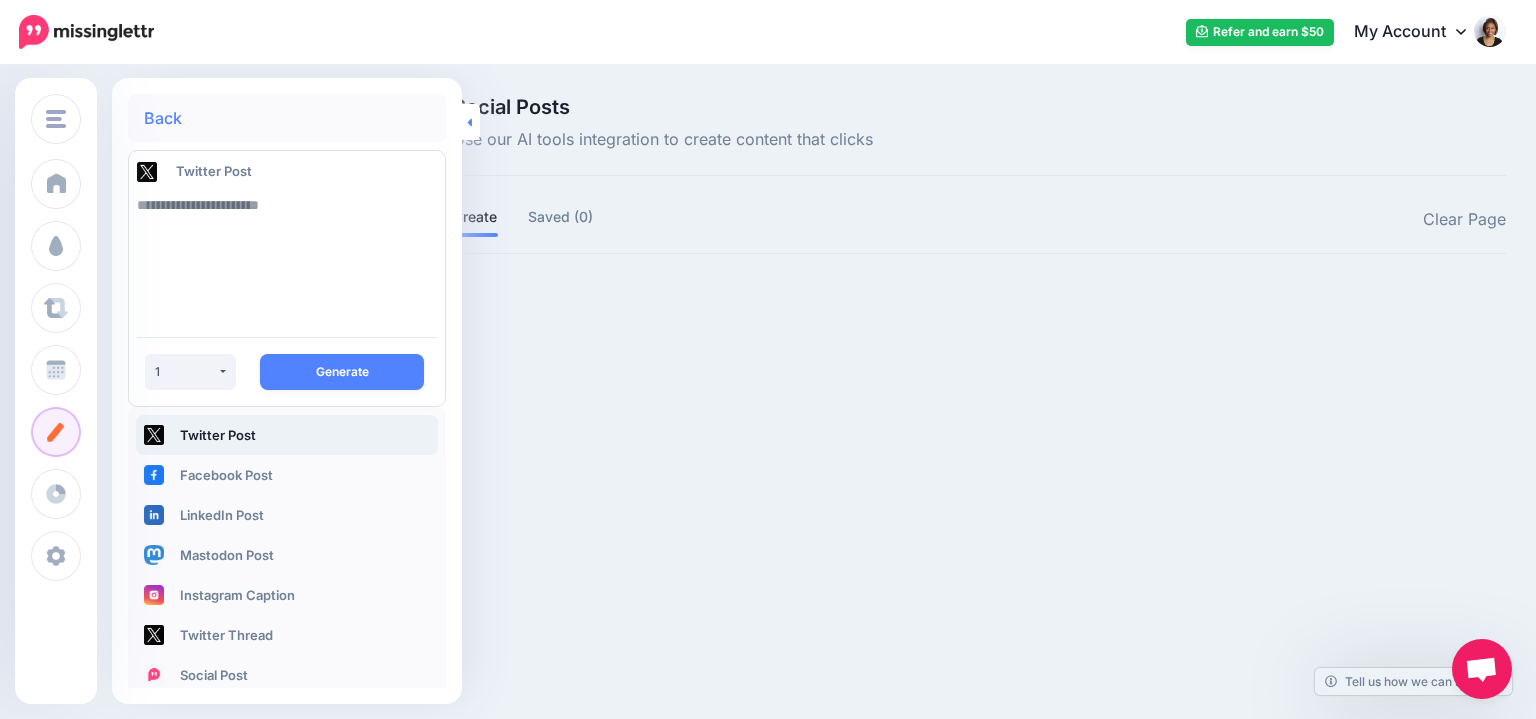 click 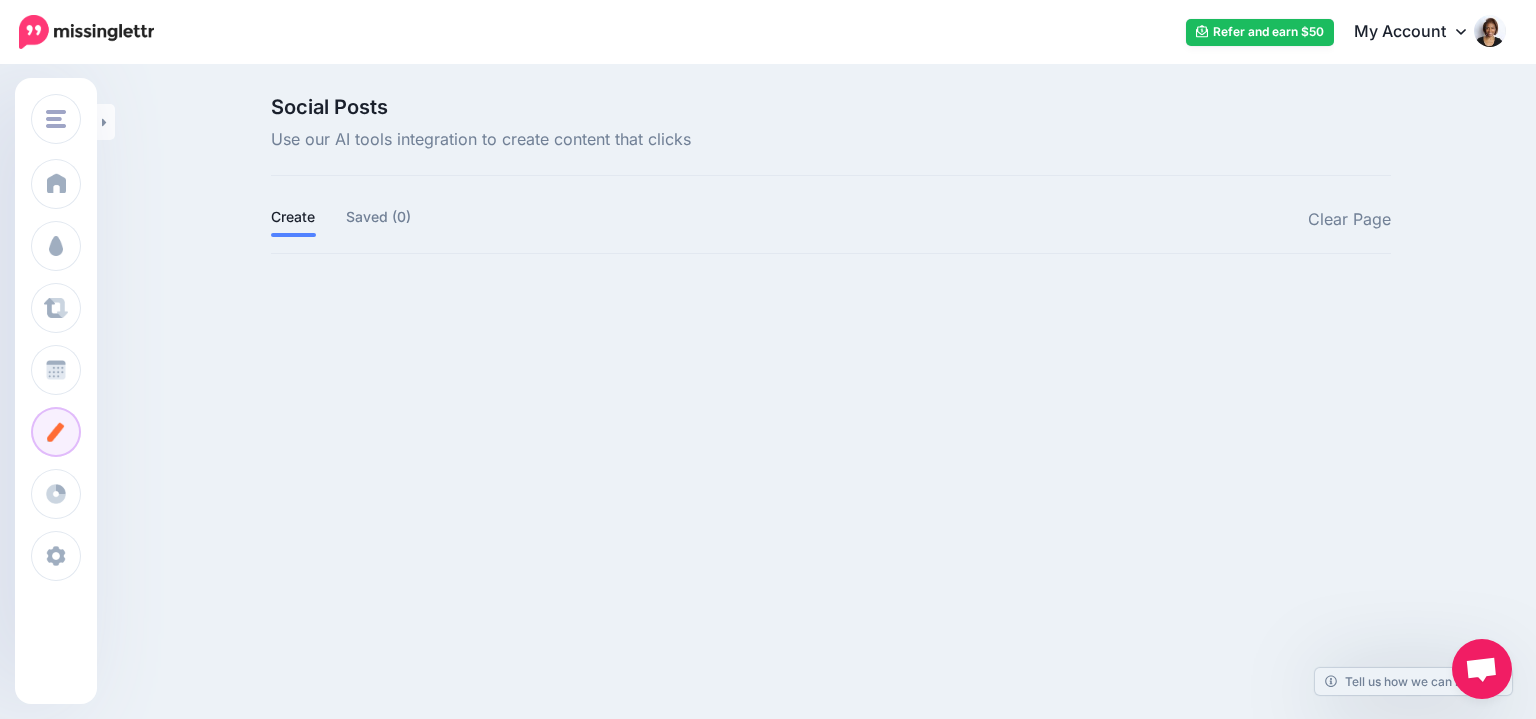 click on "Back" at bounding box center (-30, 118) 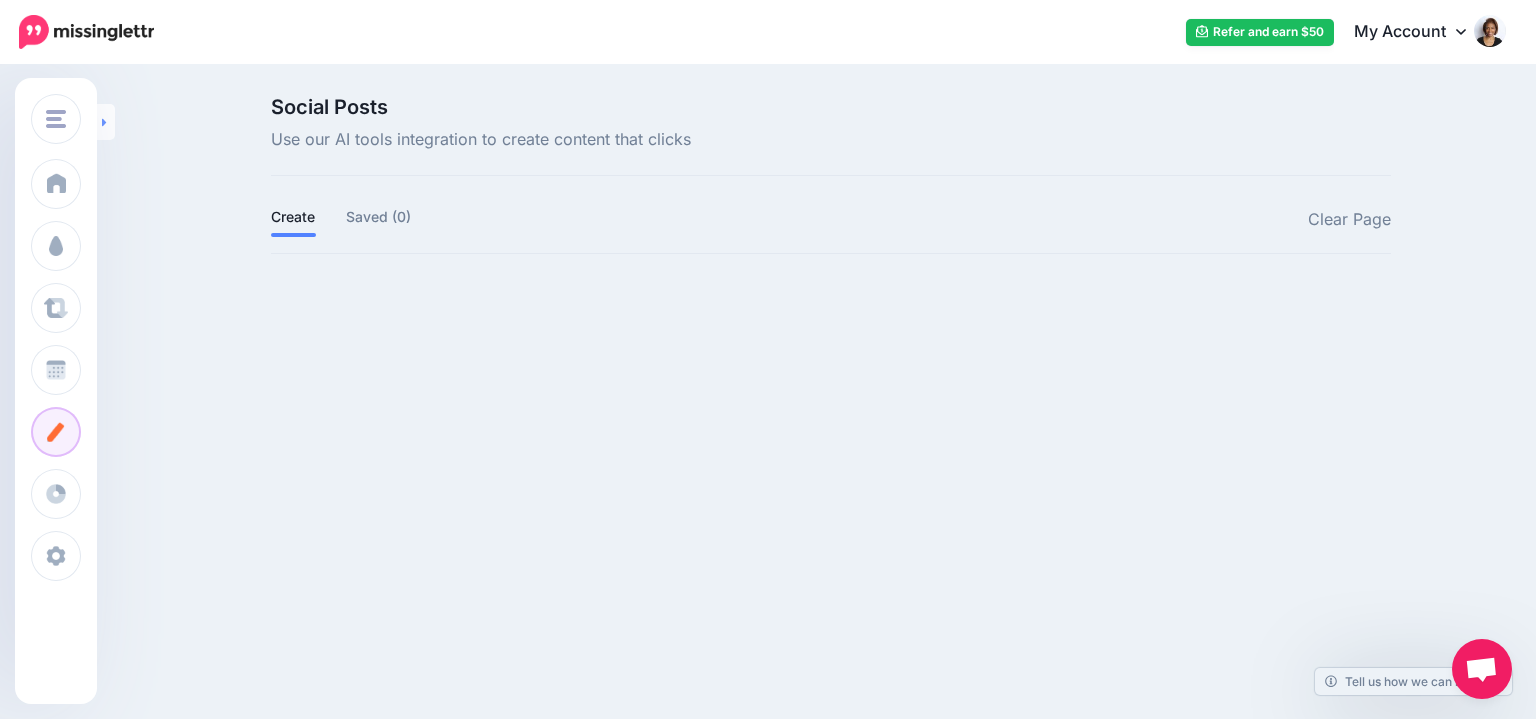 click at bounding box center [106, 122] 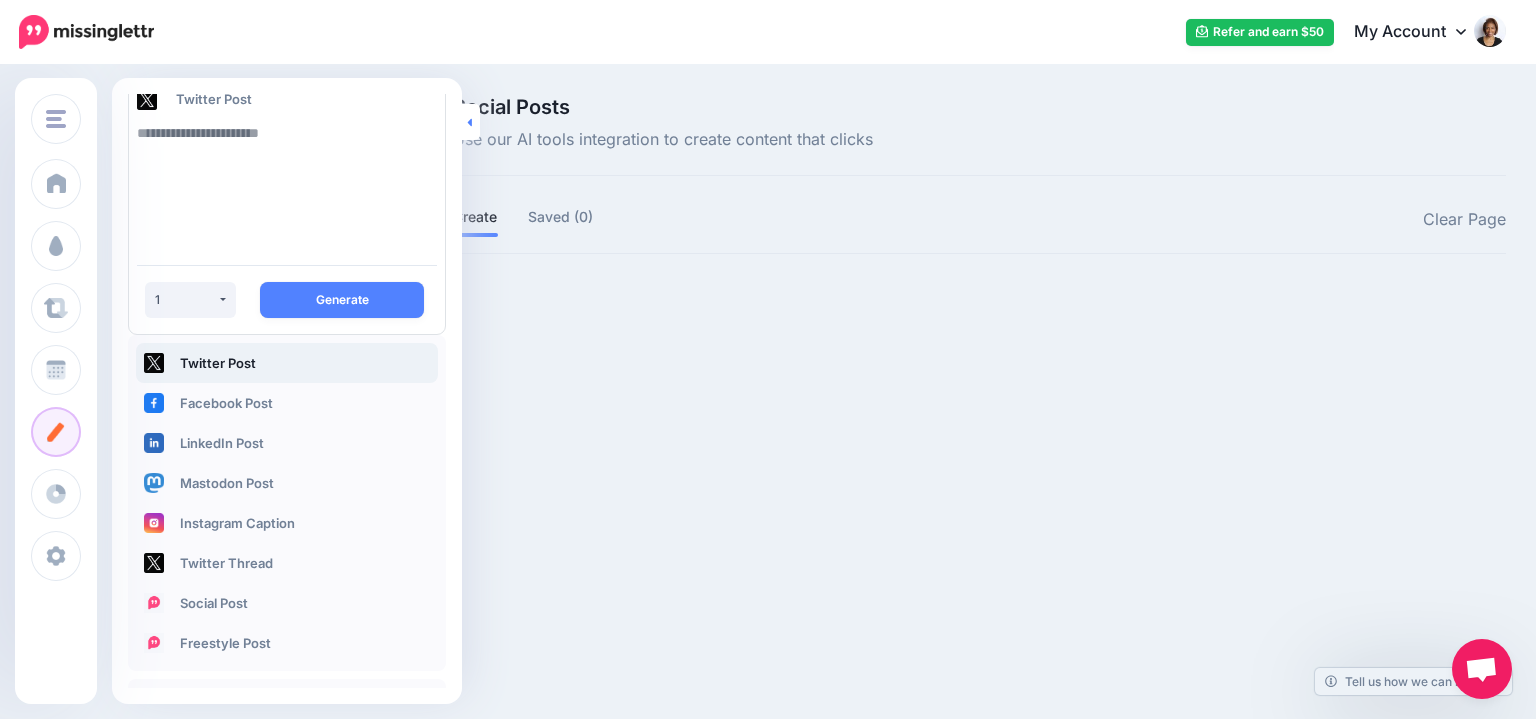 scroll, scrollTop: 140, scrollLeft: 0, axis: vertical 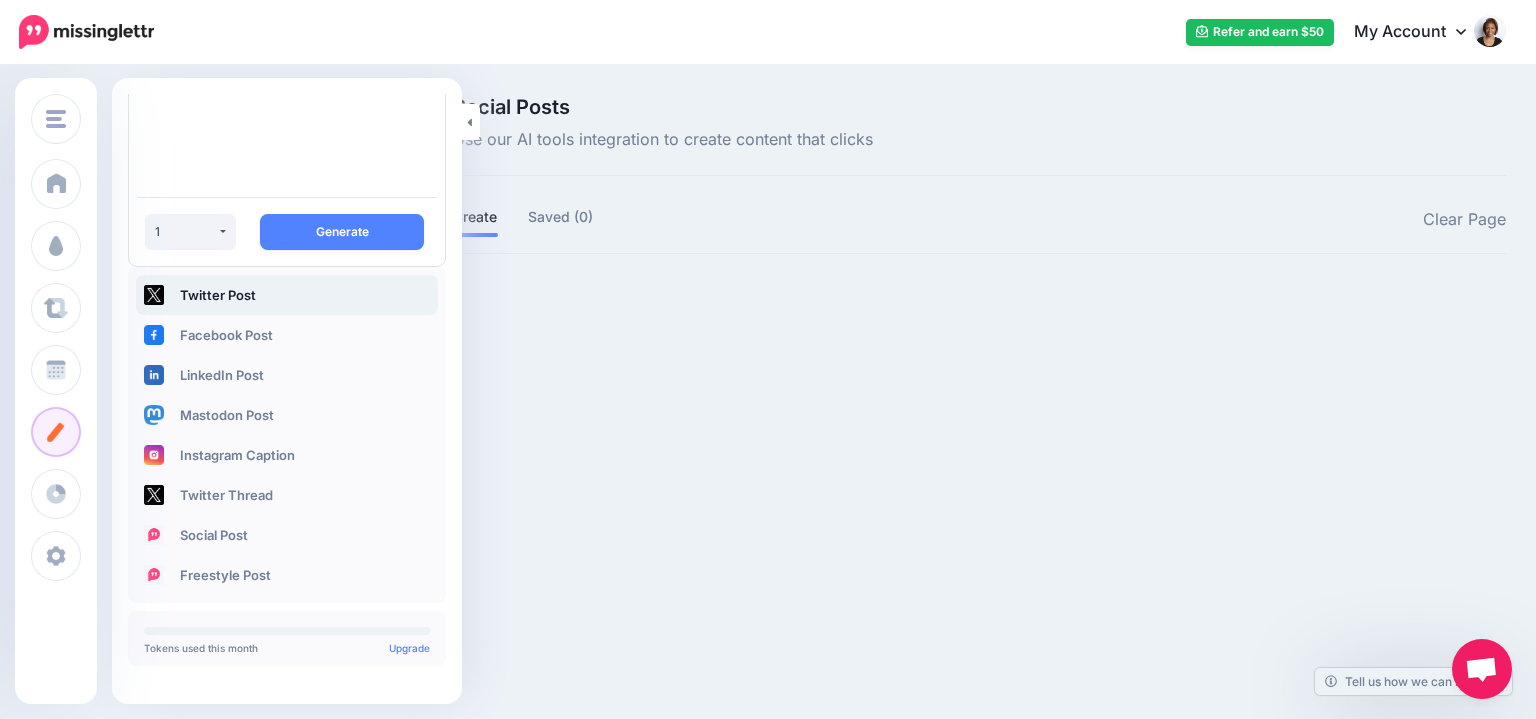 click on "My Account" at bounding box center (1420, 32) 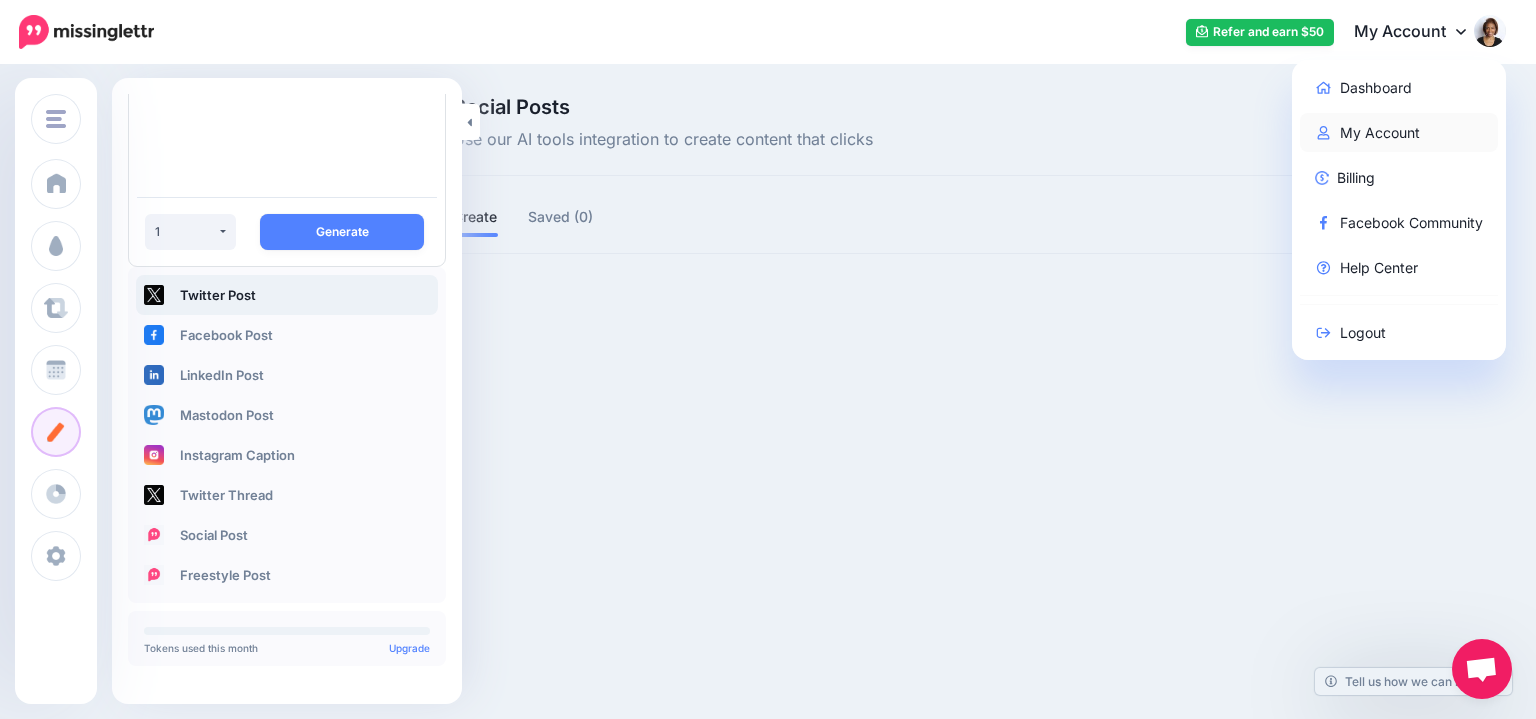 click on "My Account" at bounding box center (1399, 132) 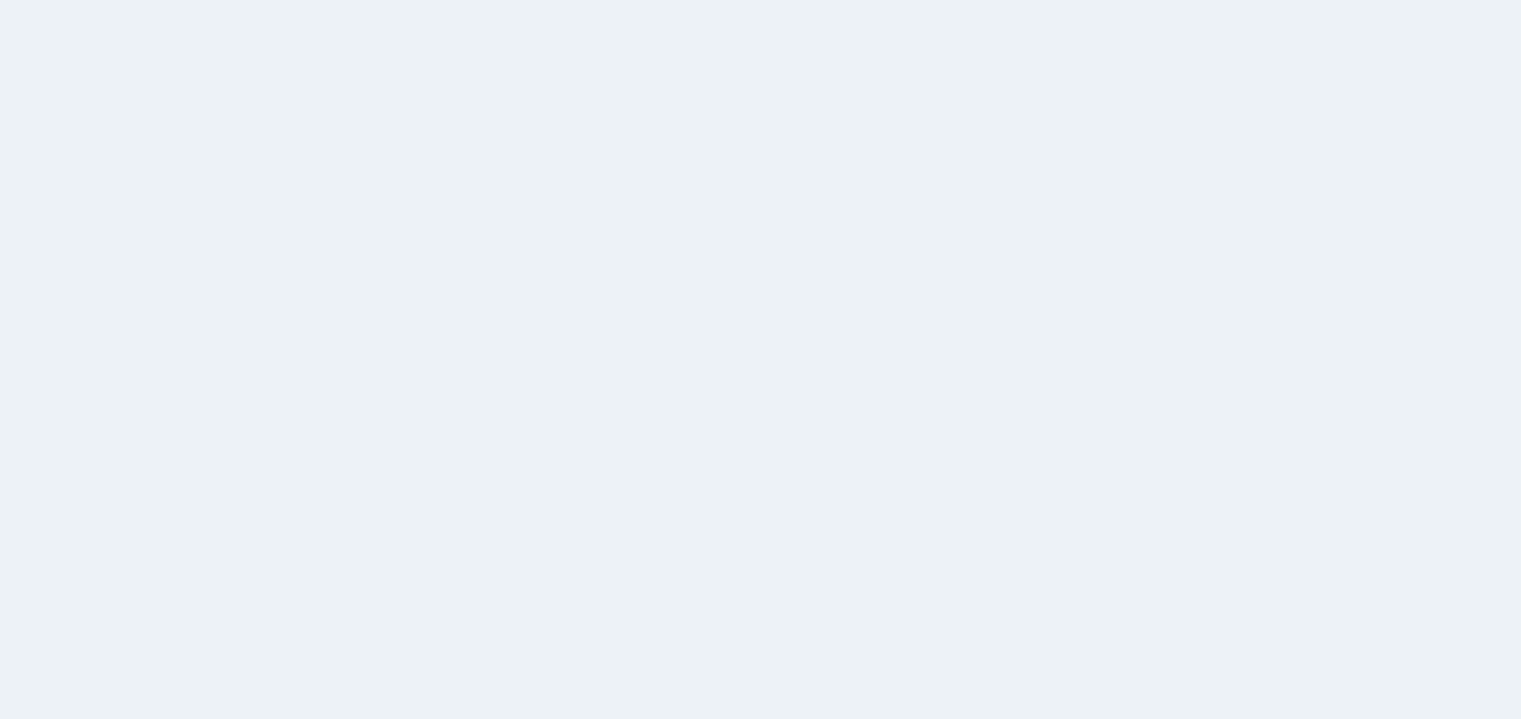 scroll, scrollTop: 0, scrollLeft: 0, axis: both 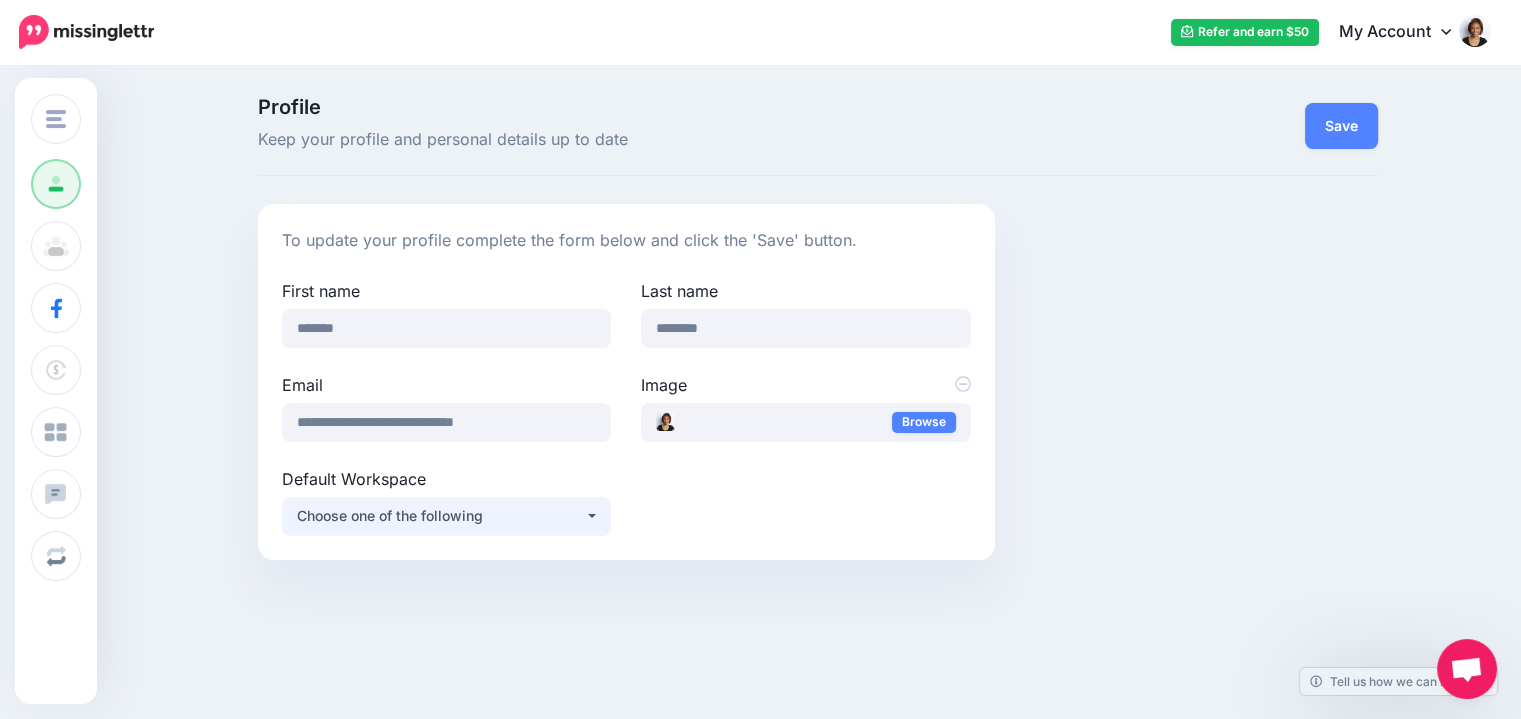 click on "Choose one of the following" at bounding box center [441, 516] 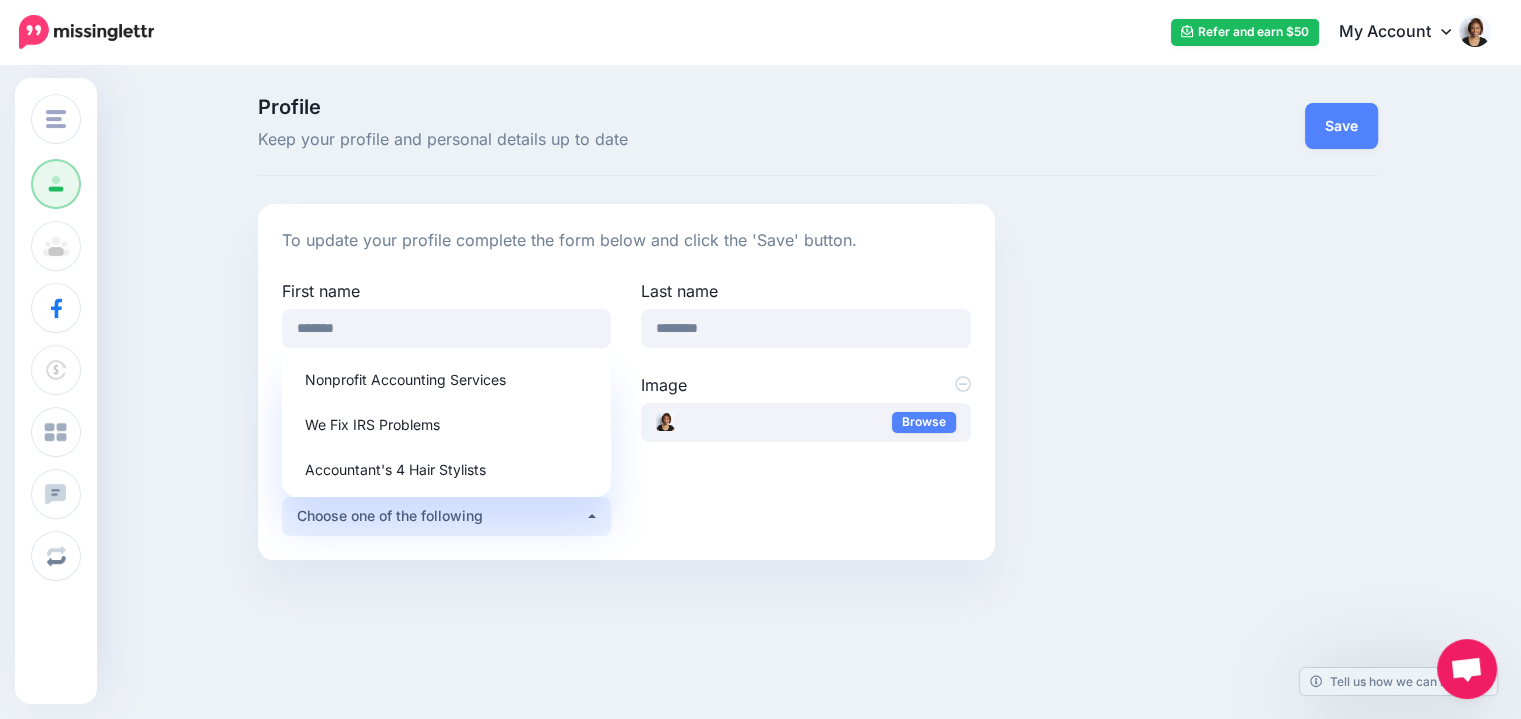click on "Profile
Keep your profile and personal details up to date
Save
To update your profile complete the form below and click the 'Save' button.
First name
*******
Last name
********" at bounding box center (760, 336) 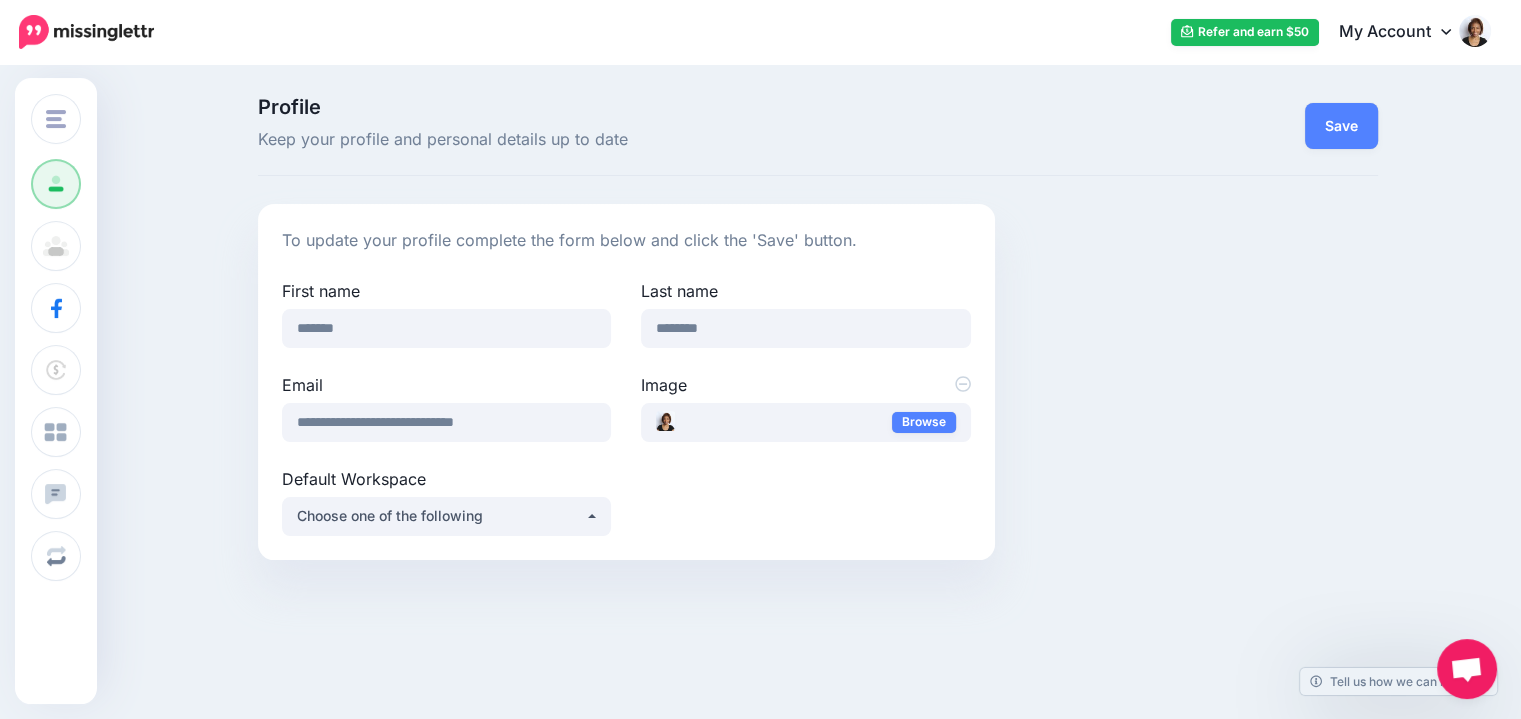click 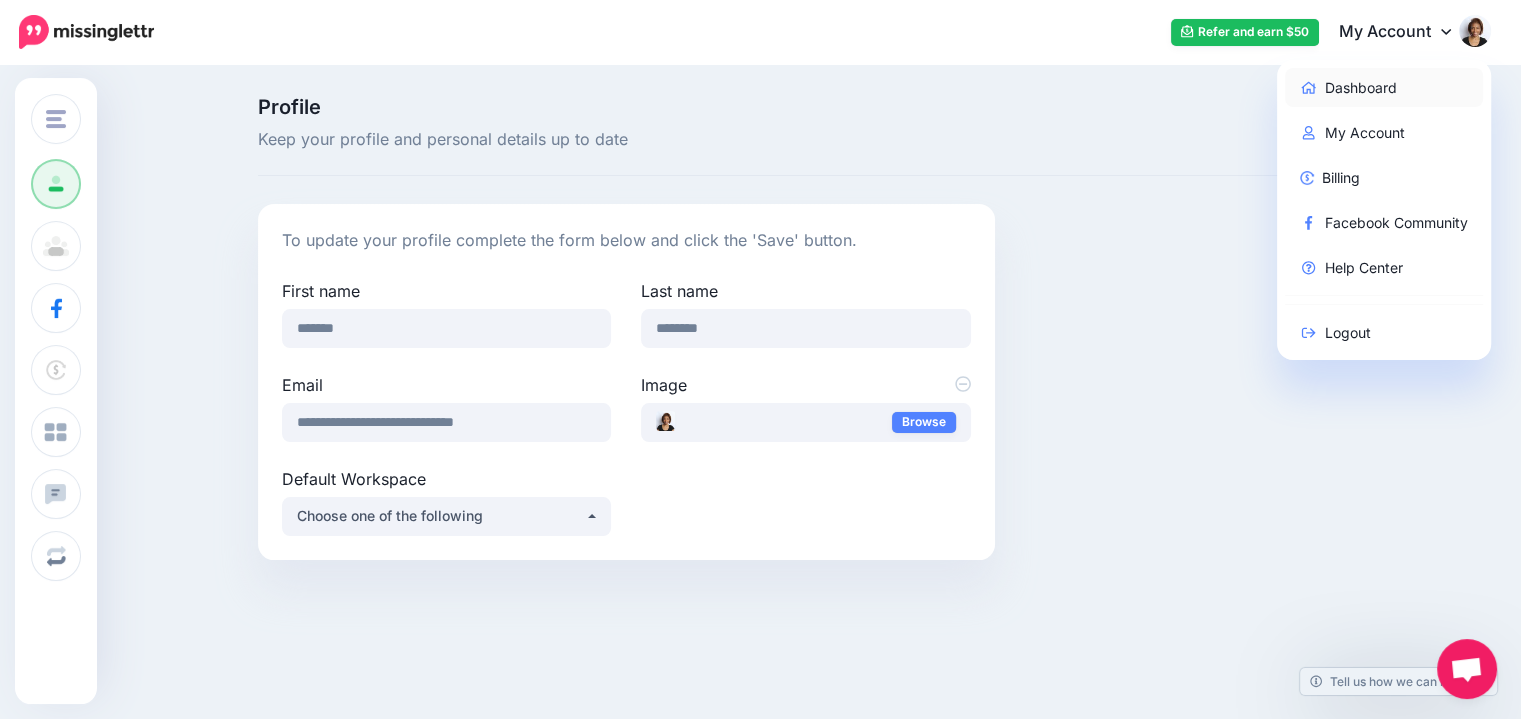 click on "Dashboard" at bounding box center (1384, 87) 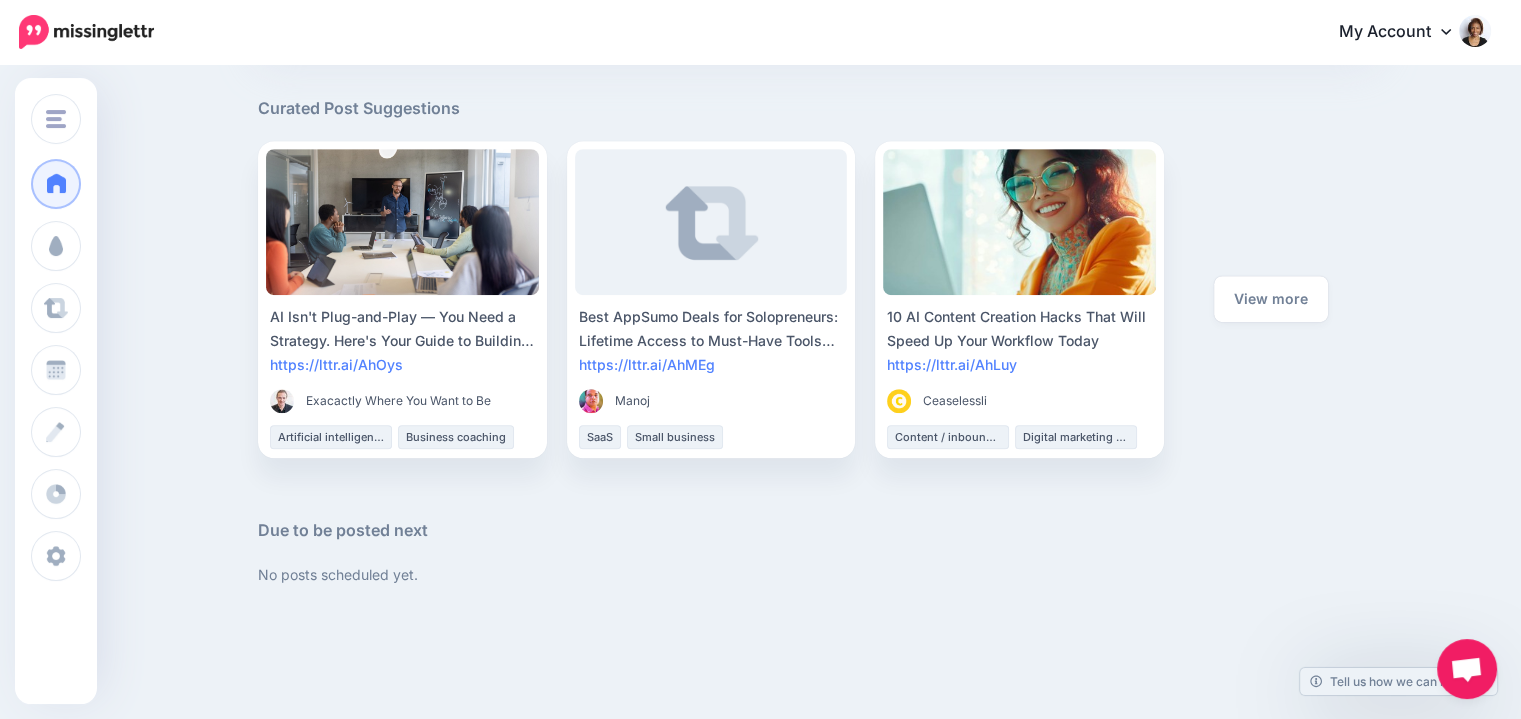 scroll, scrollTop: 1081, scrollLeft: 0, axis: vertical 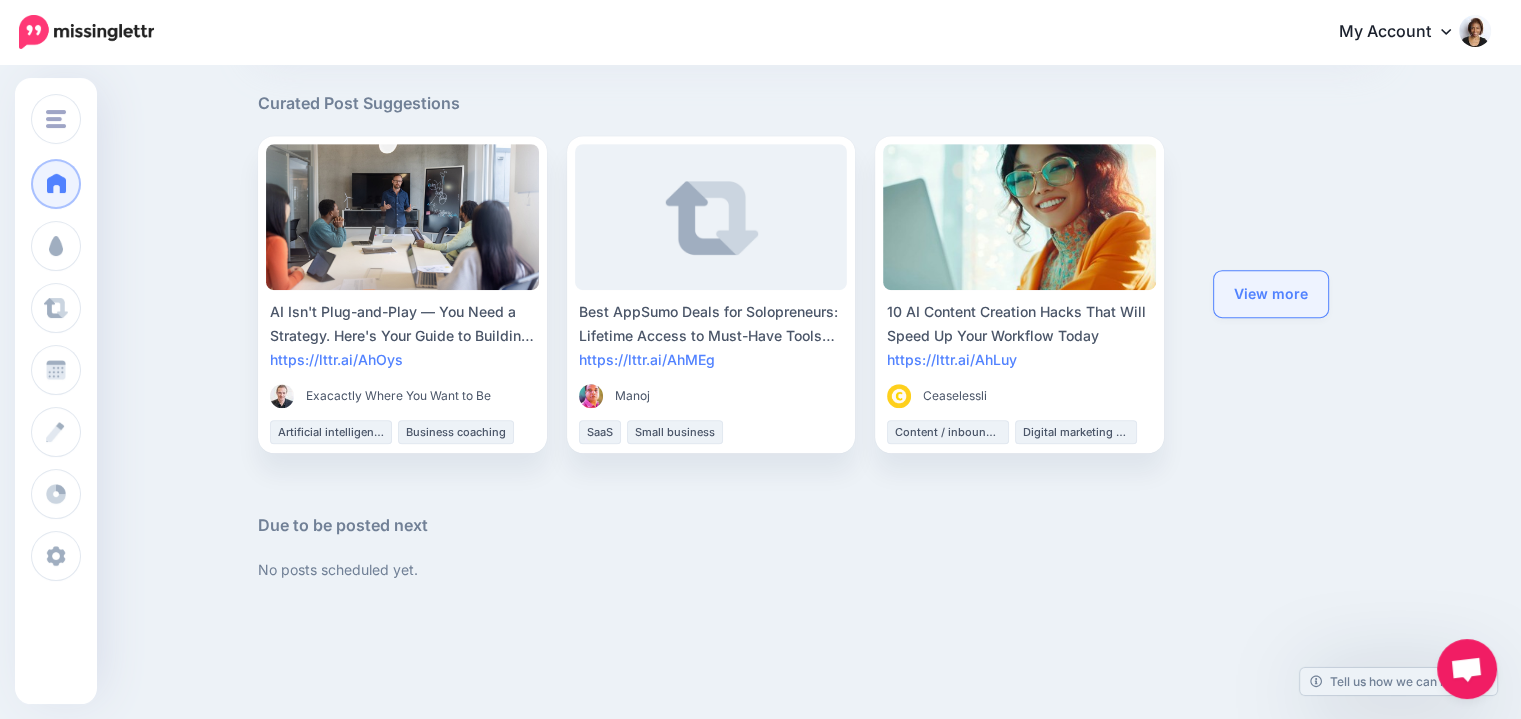 click on "View more" at bounding box center (1271, 294) 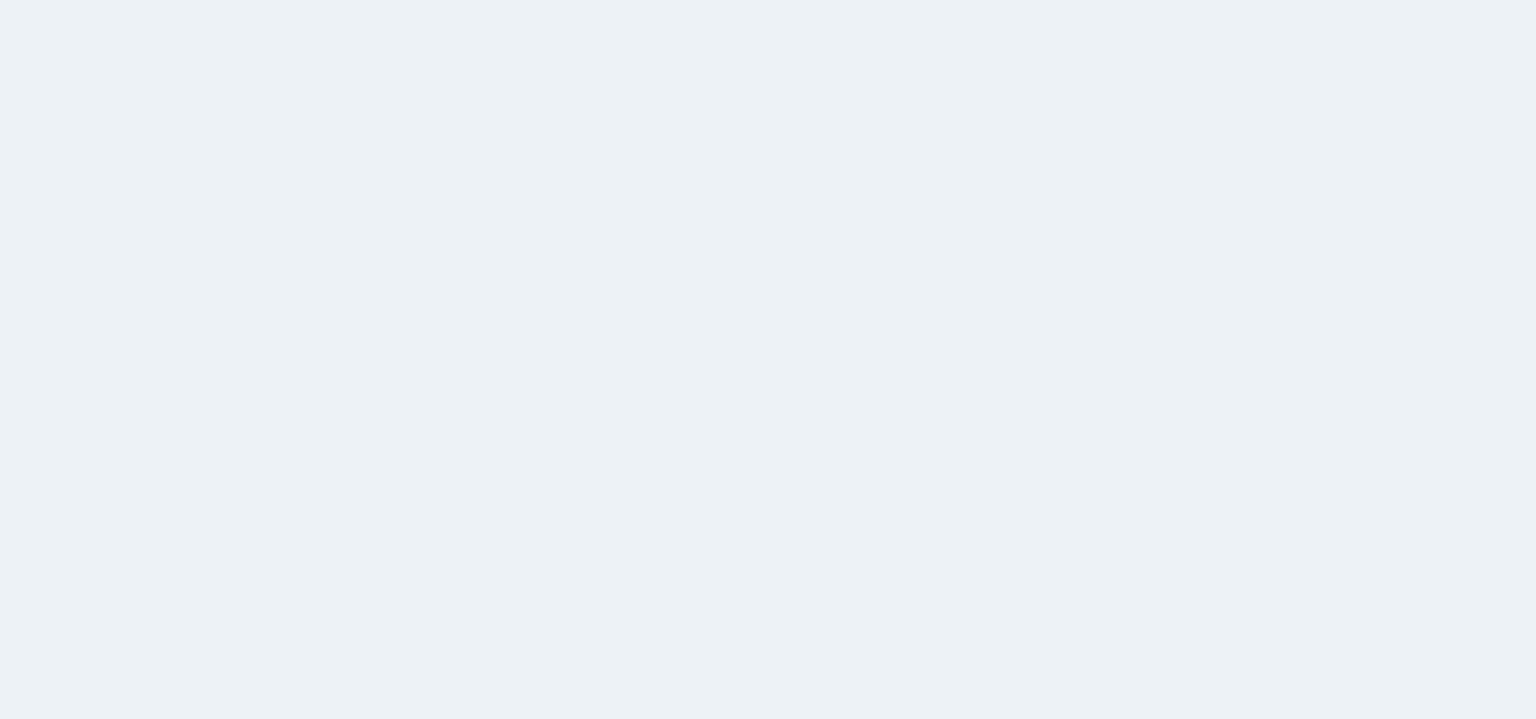 scroll, scrollTop: 0, scrollLeft: 0, axis: both 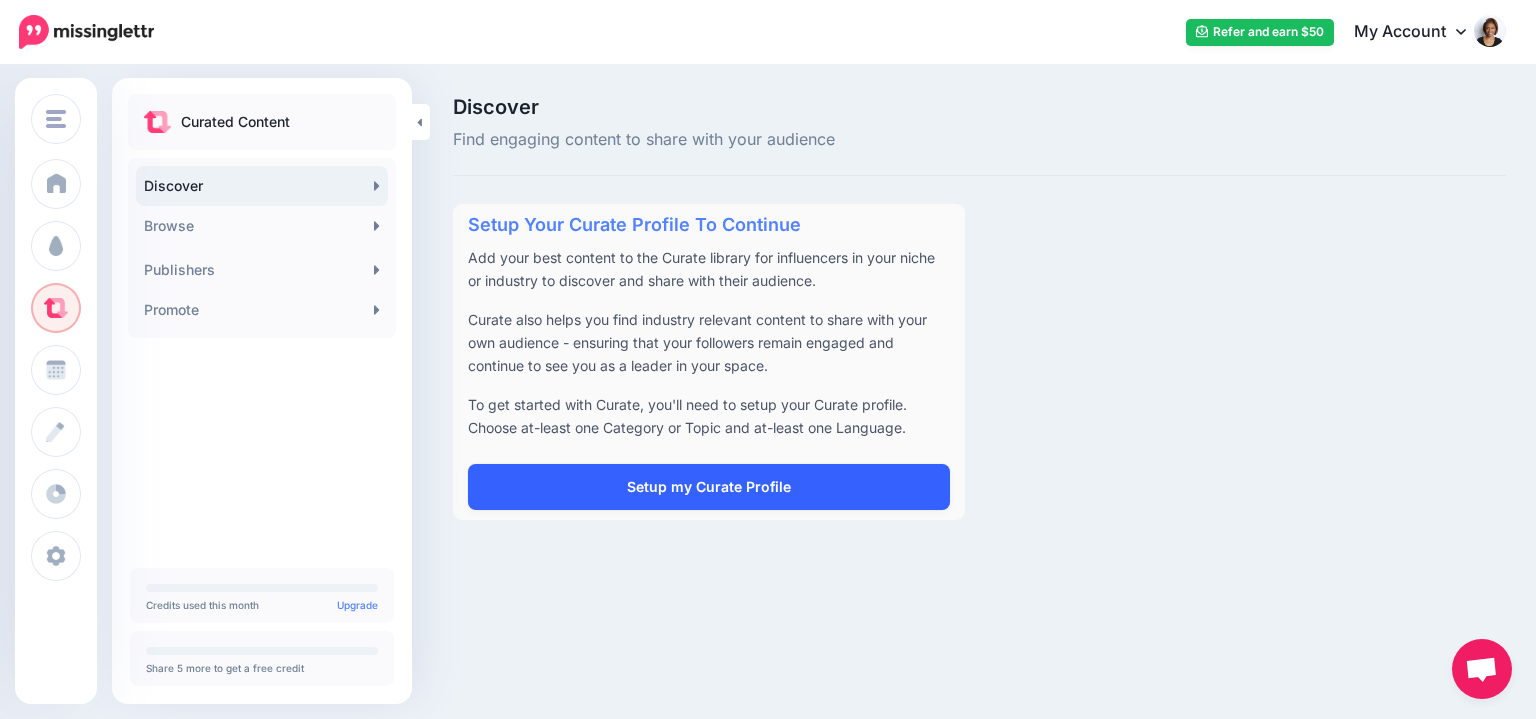 click on "Setup my Curate Profile" at bounding box center (709, 487) 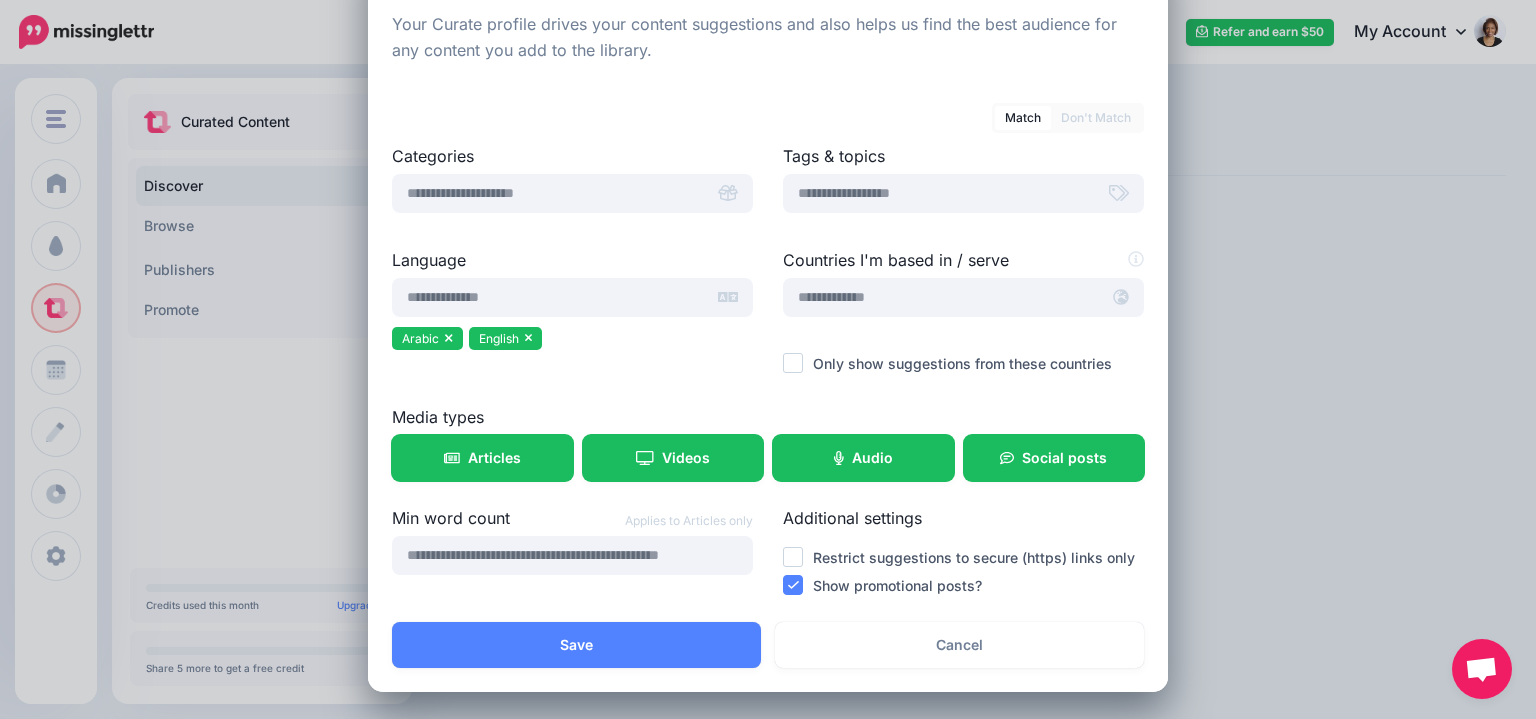 scroll, scrollTop: 0, scrollLeft: 0, axis: both 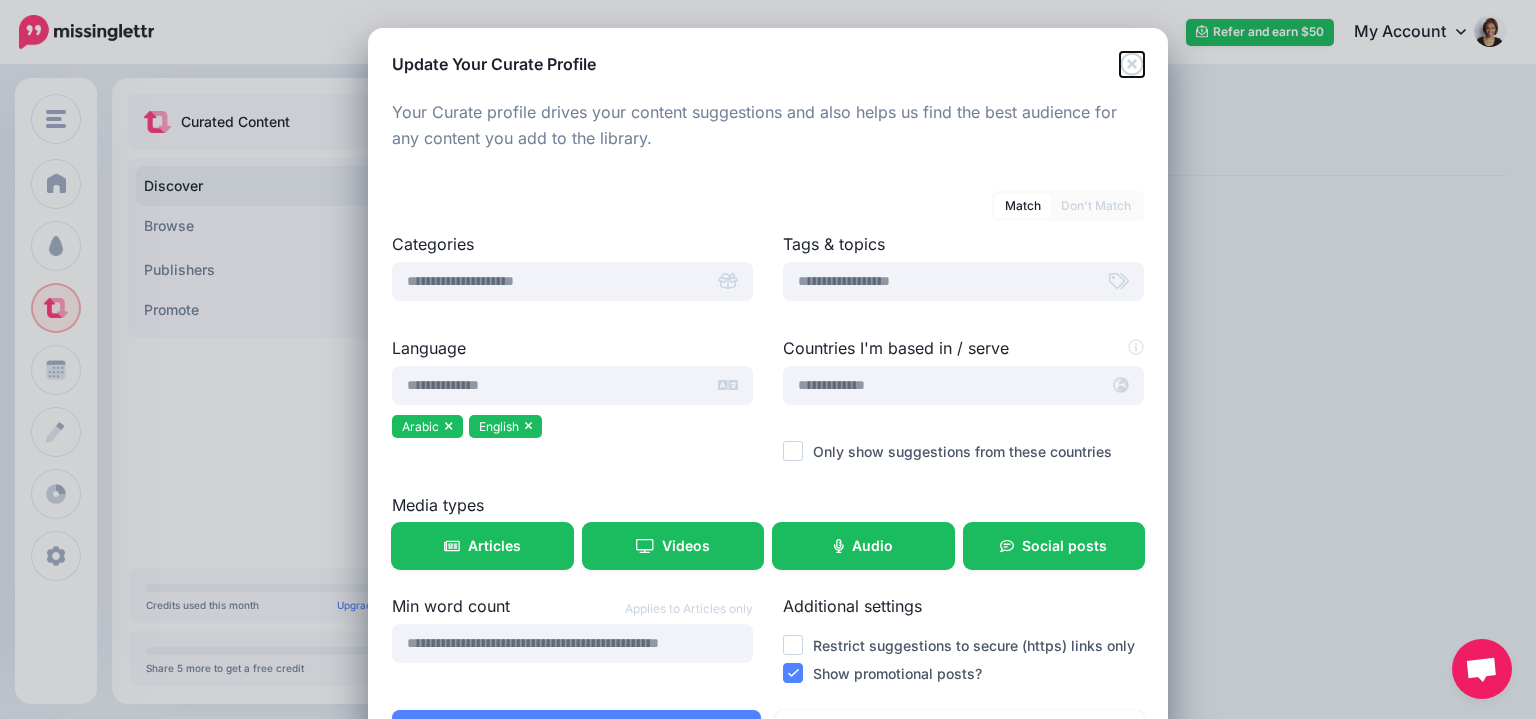 click 